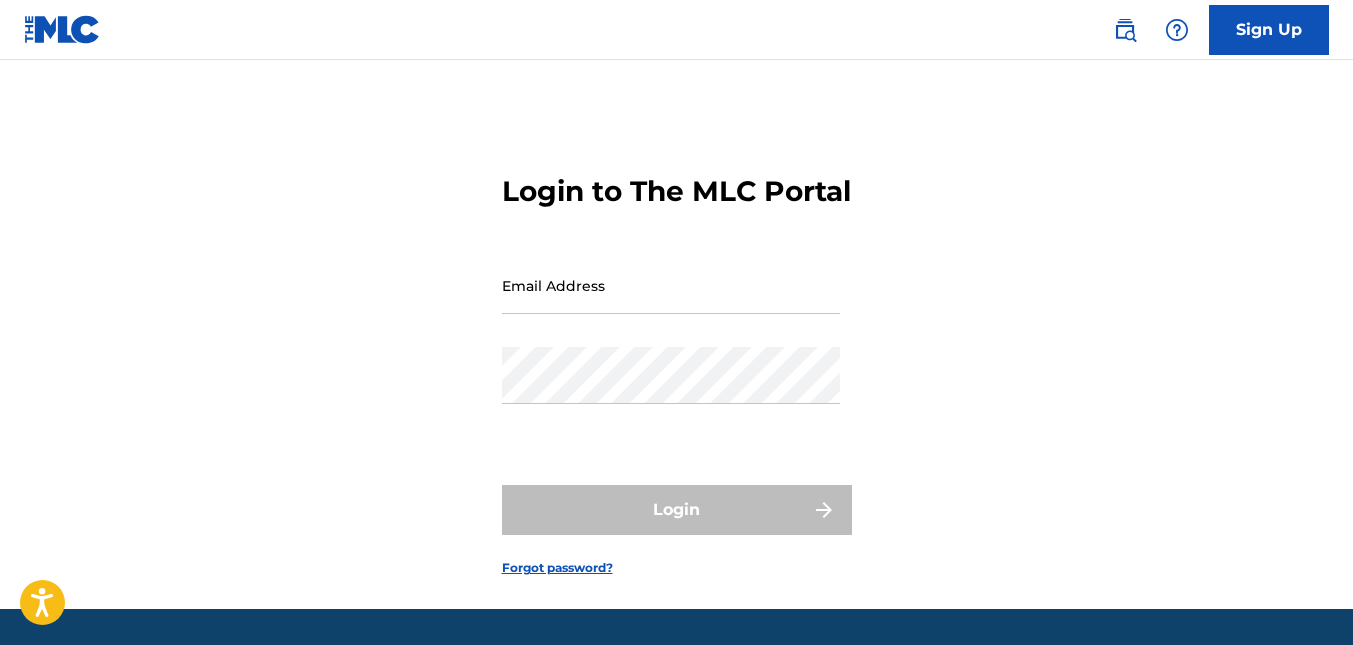 scroll, scrollTop: 0, scrollLeft: 0, axis: both 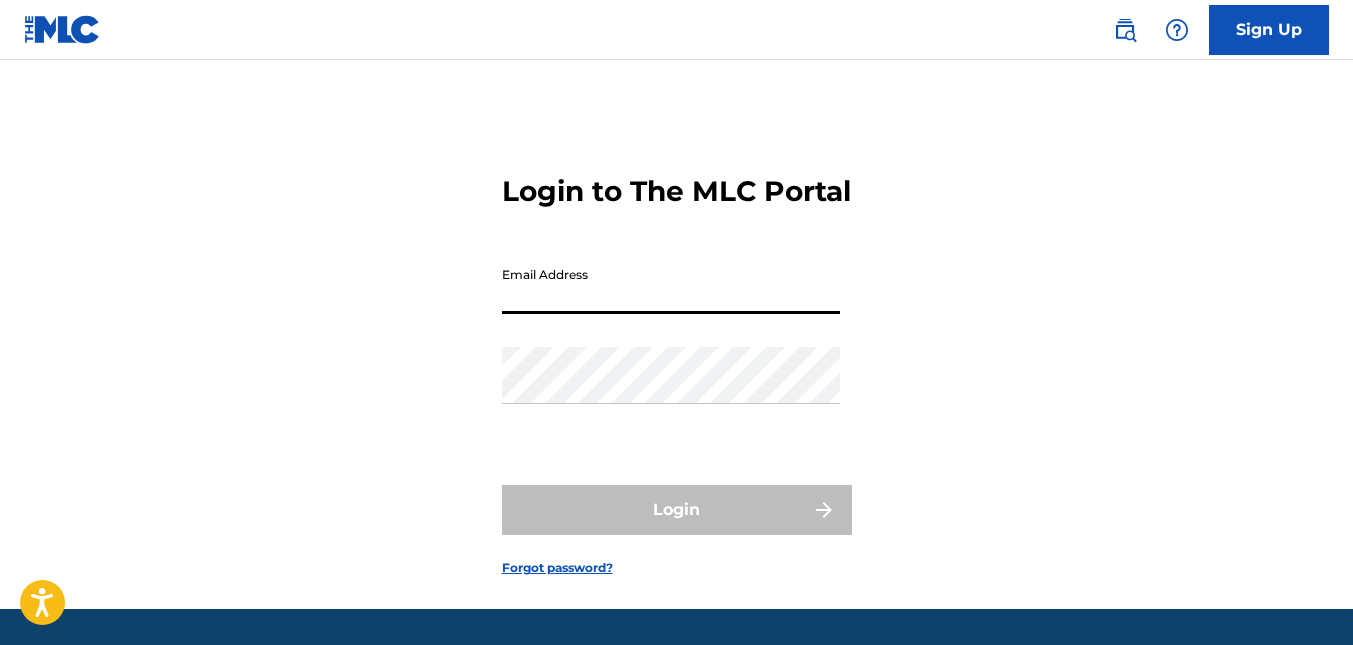 click on "Email Address" at bounding box center [671, 285] 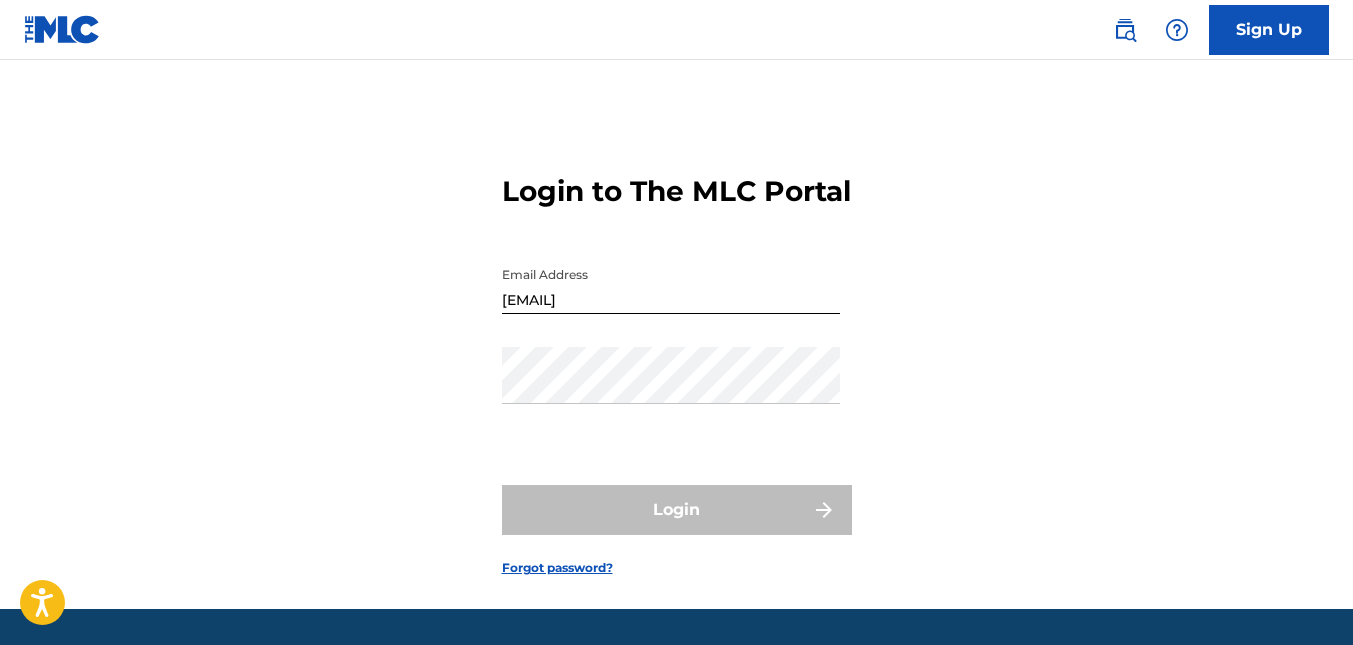 click on "Forgot password?" at bounding box center [557, 568] 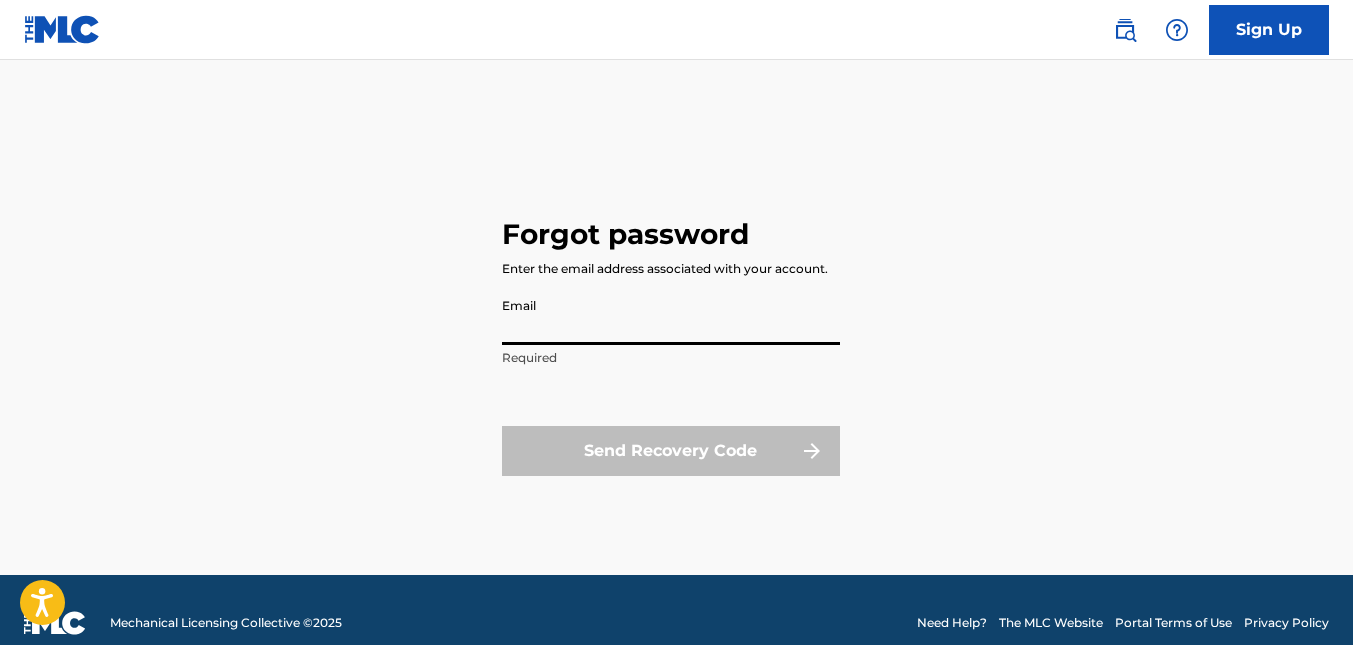 click on "Email" at bounding box center (671, 316) 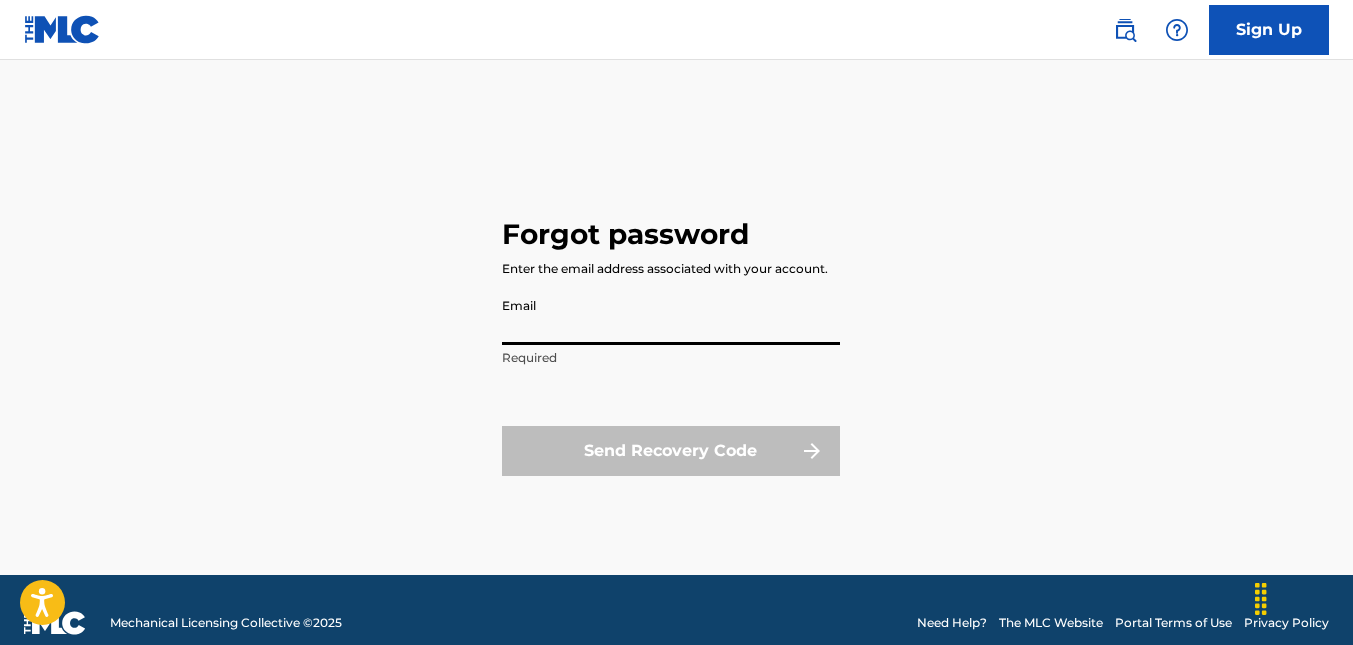 type on "[EMAIL]" 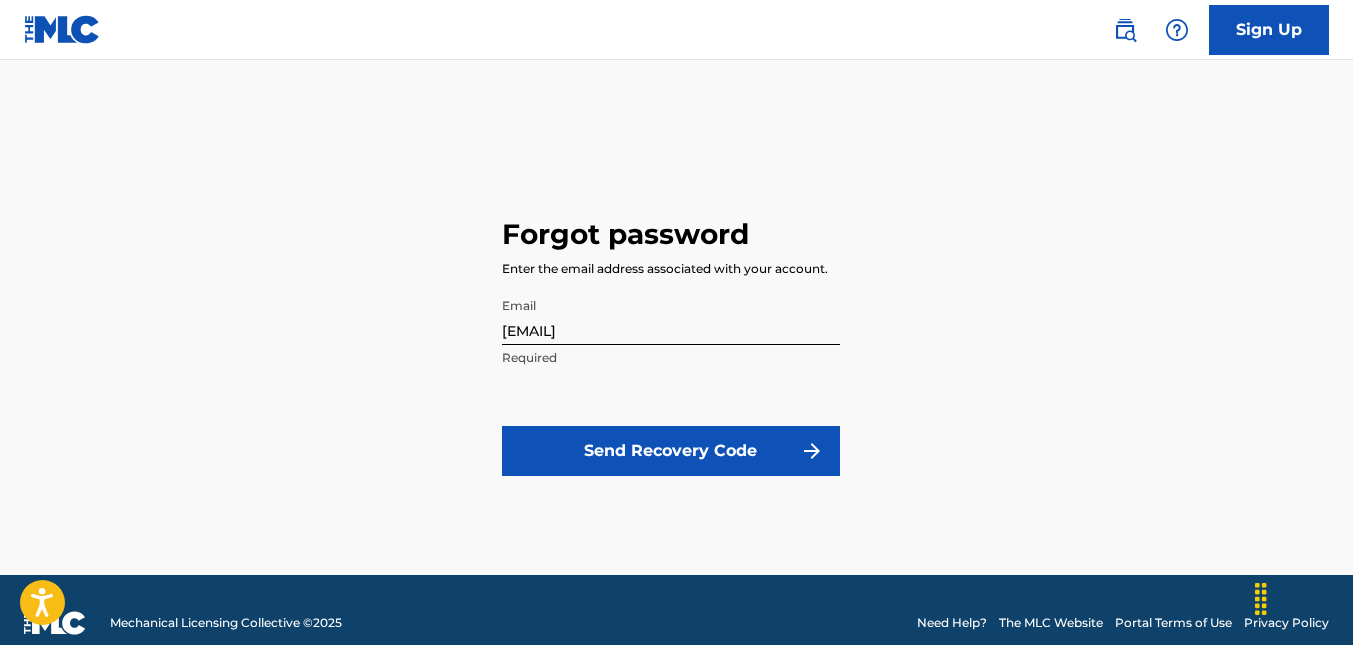click on "Send Recovery Code" at bounding box center [671, 451] 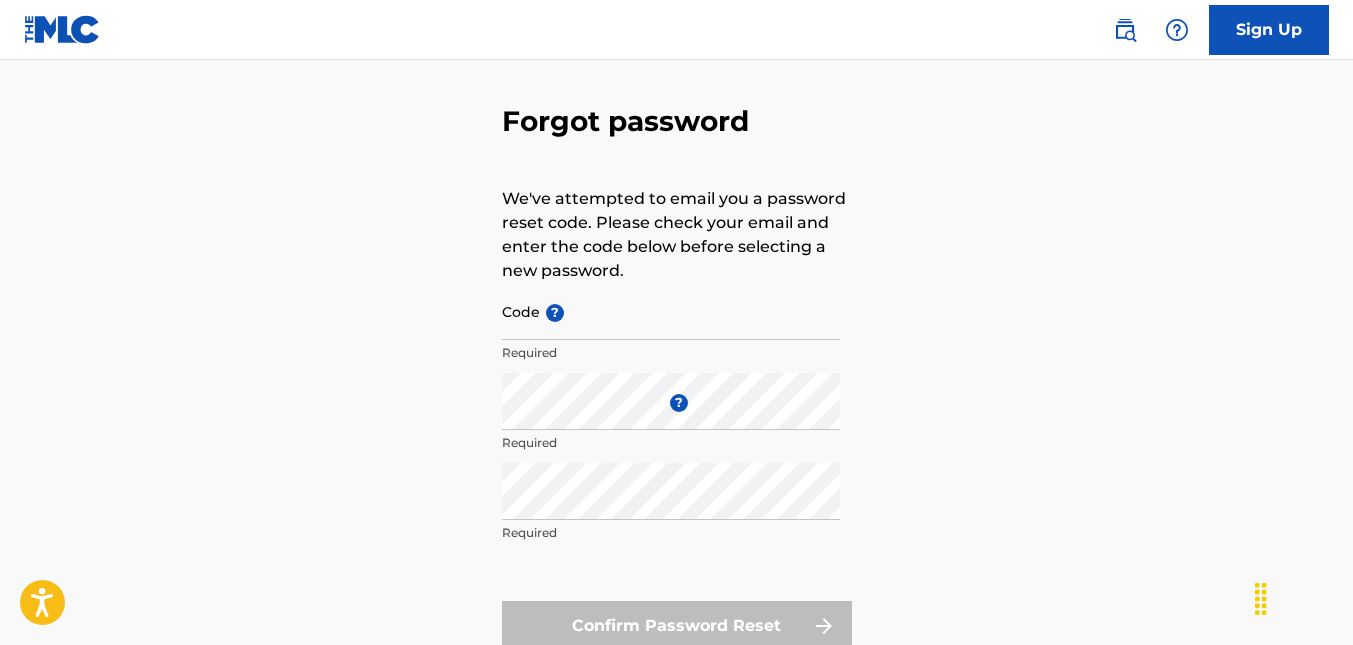 scroll, scrollTop: 73, scrollLeft: 0, axis: vertical 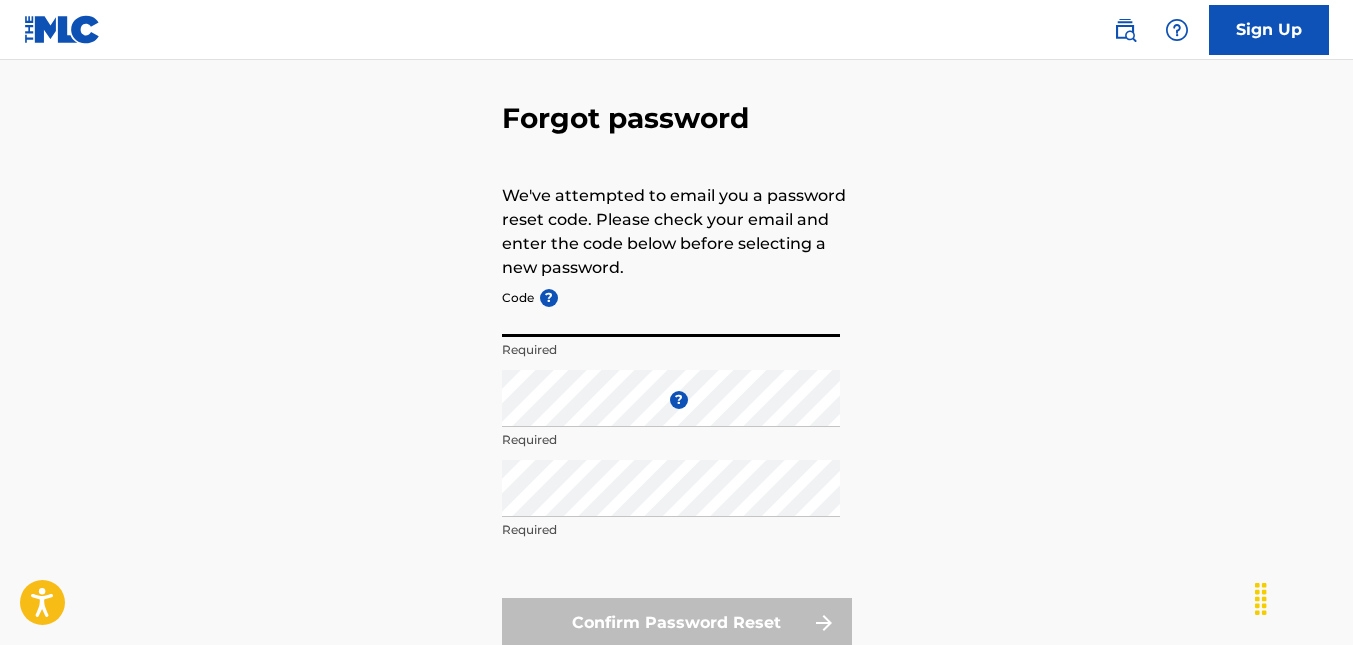 click on "Code ?" at bounding box center [671, 308] 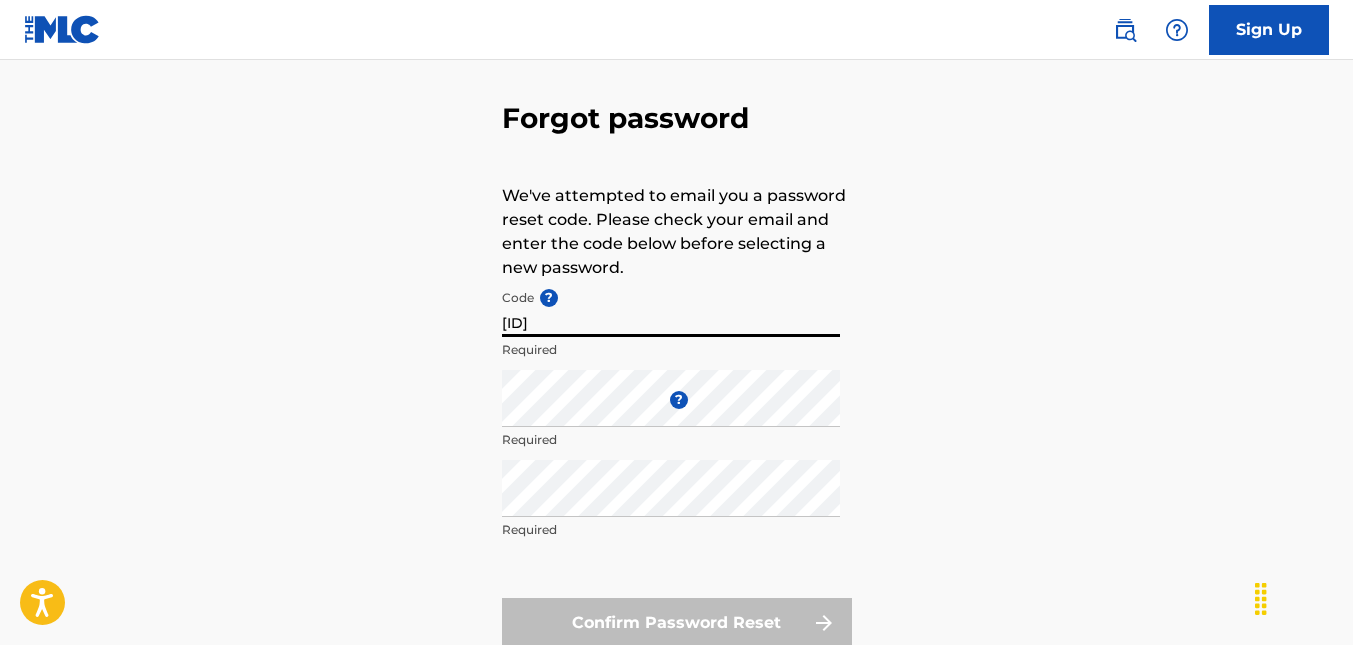 type on "[ID]" 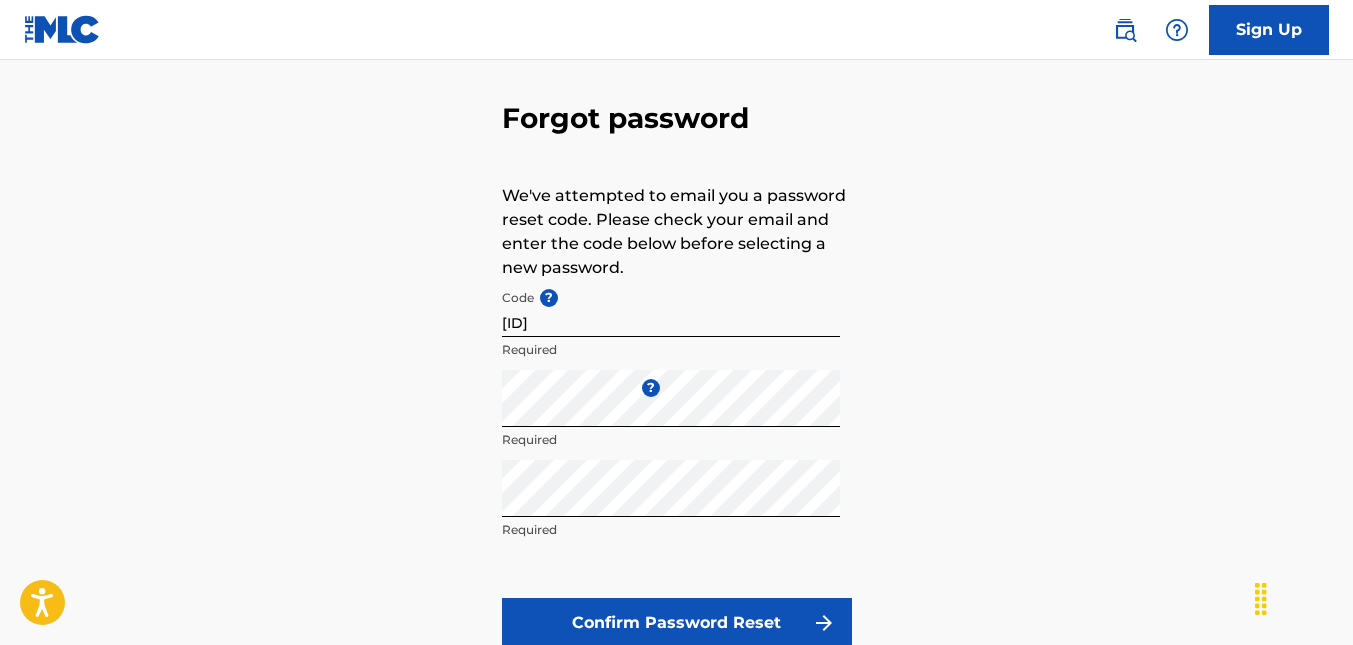 click on "Confirm Password Reset" at bounding box center [677, 623] 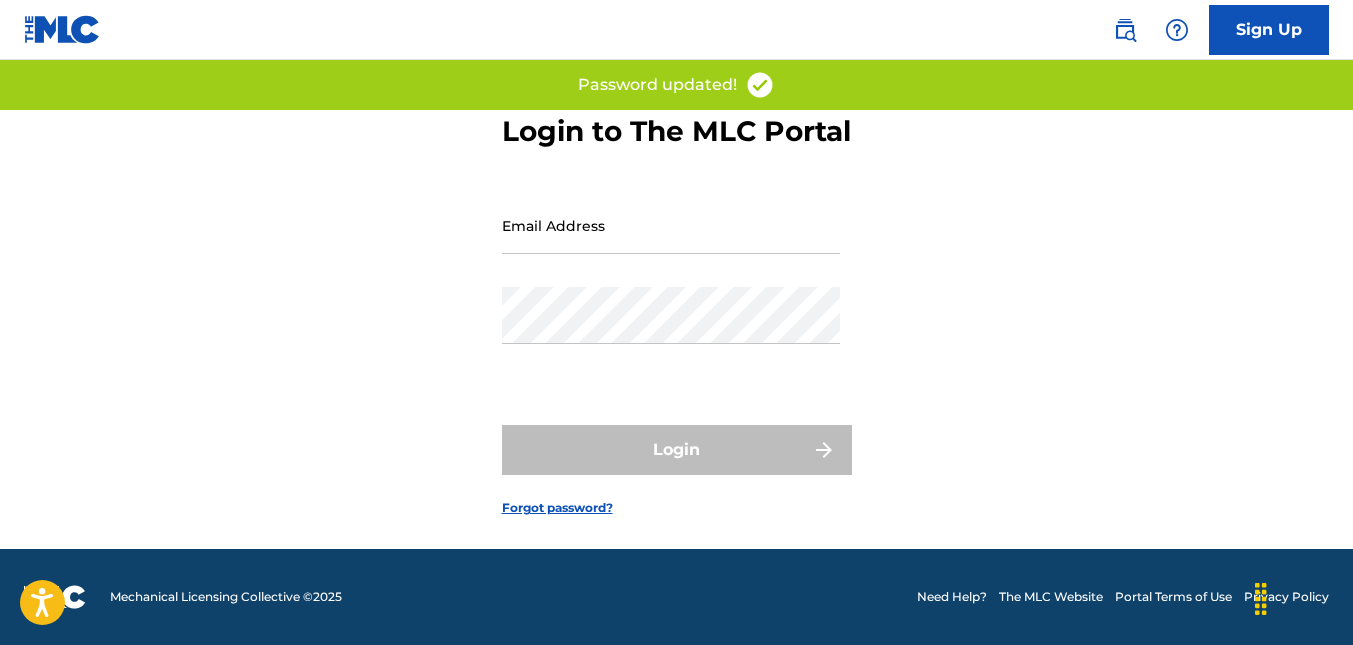 scroll, scrollTop: 0, scrollLeft: 0, axis: both 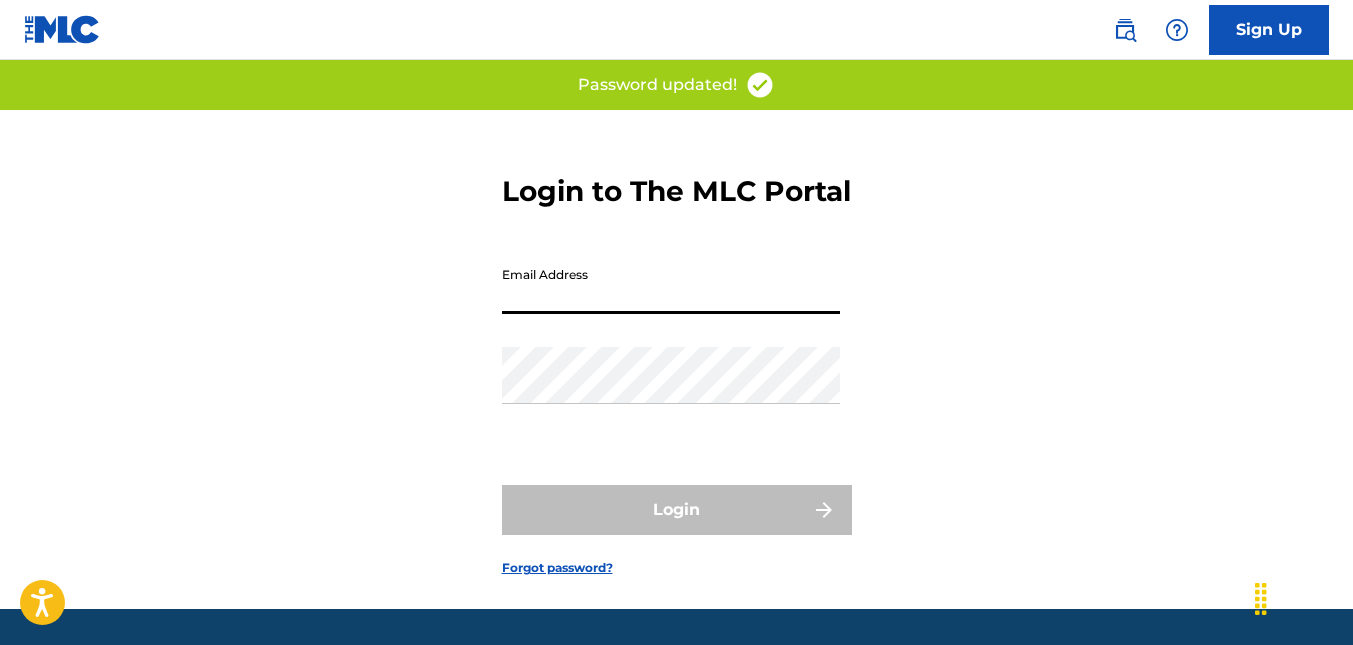 click on "Email Address" at bounding box center (671, 285) 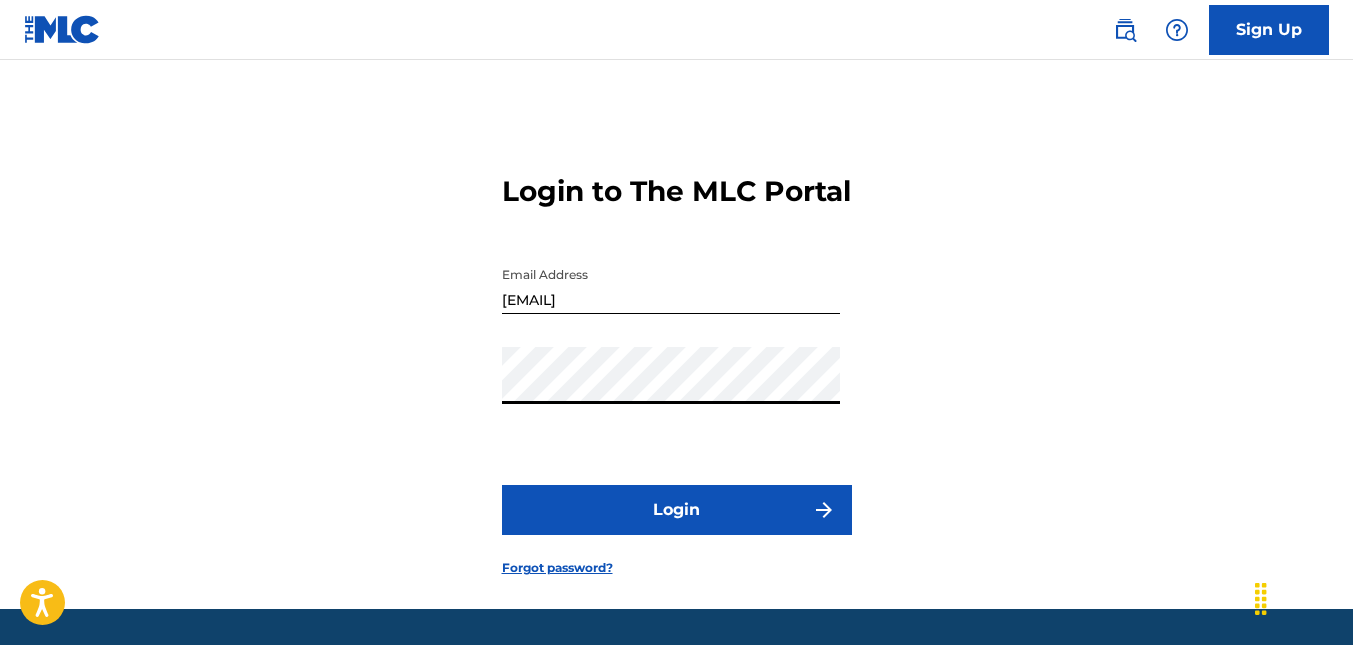 click on "Login" at bounding box center (677, 510) 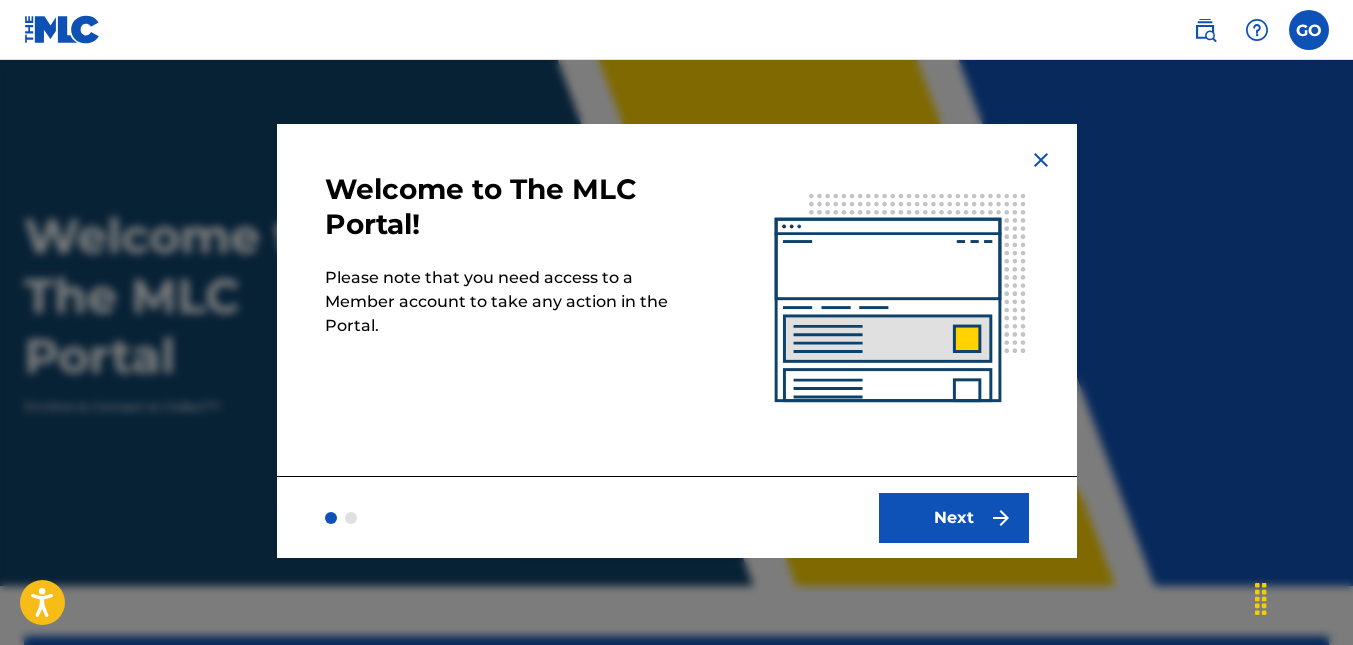 scroll, scrollTop: 0, scrollLeft: 0, axis: both 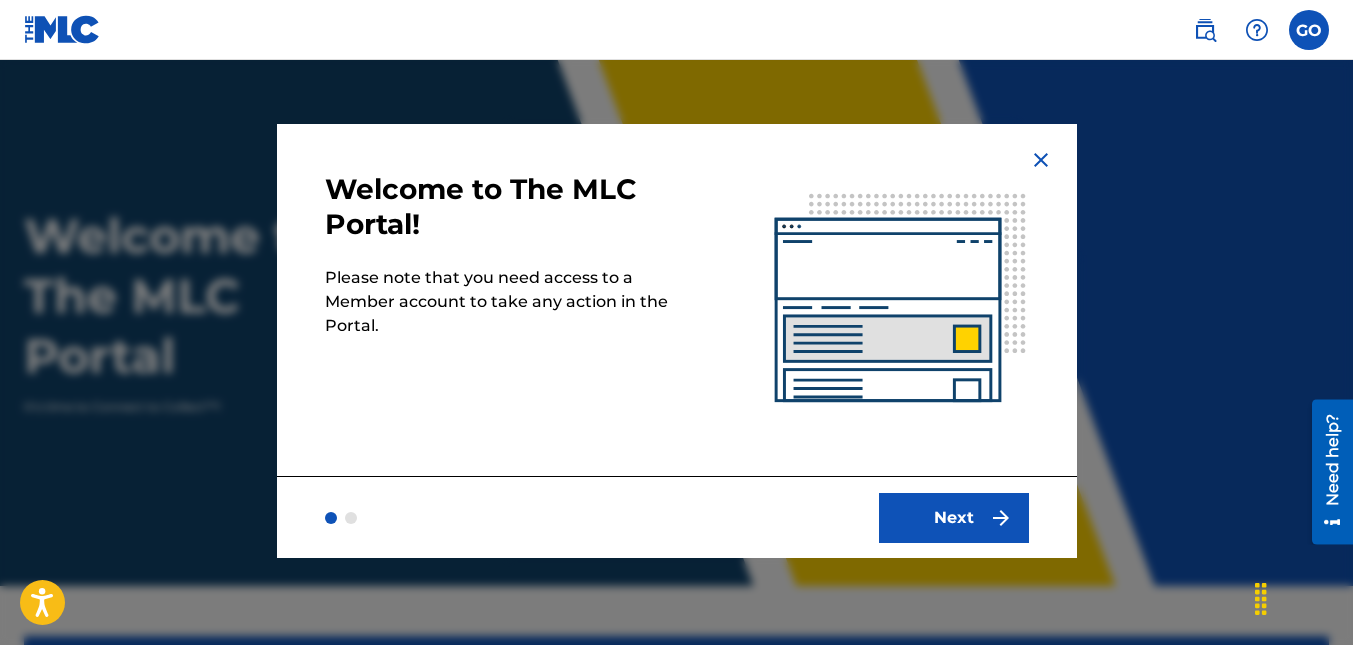 click on "Next" at bounding box center [954, 518] 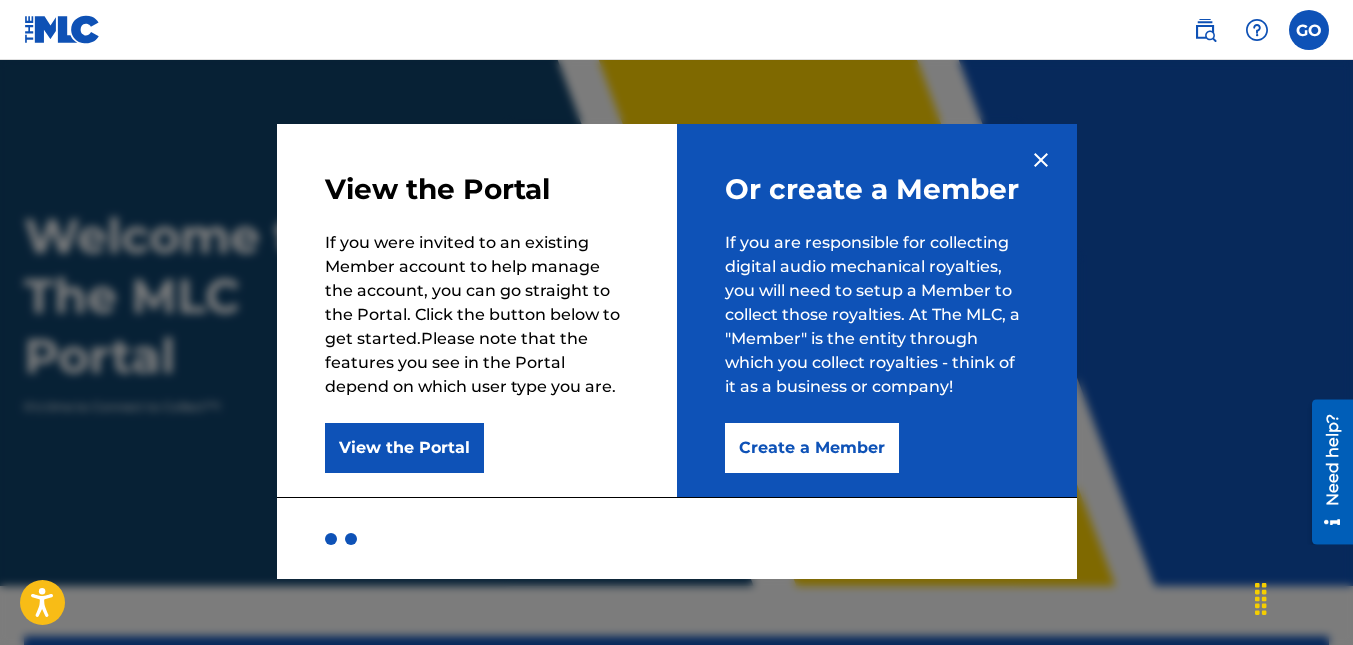 click on "Create a Member" at bounding box center (812, 448) 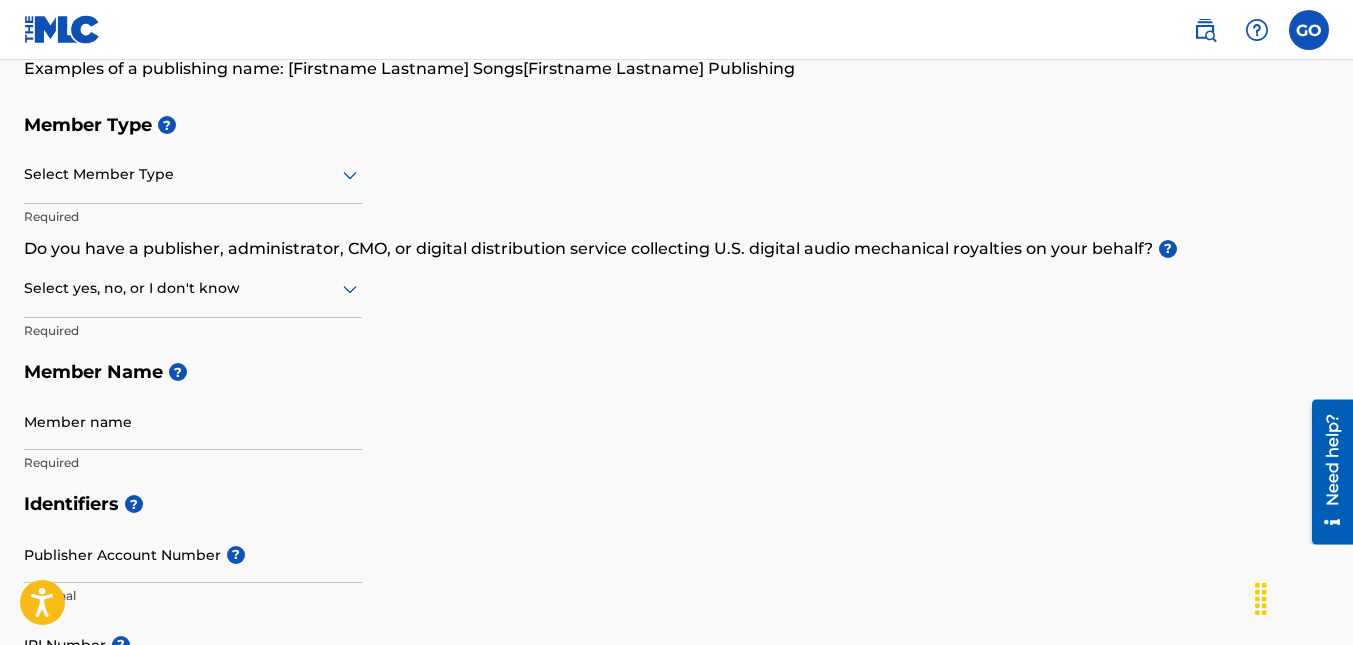 scroll, scrollTop: 183, scrollLeft: 0, axis: vertical 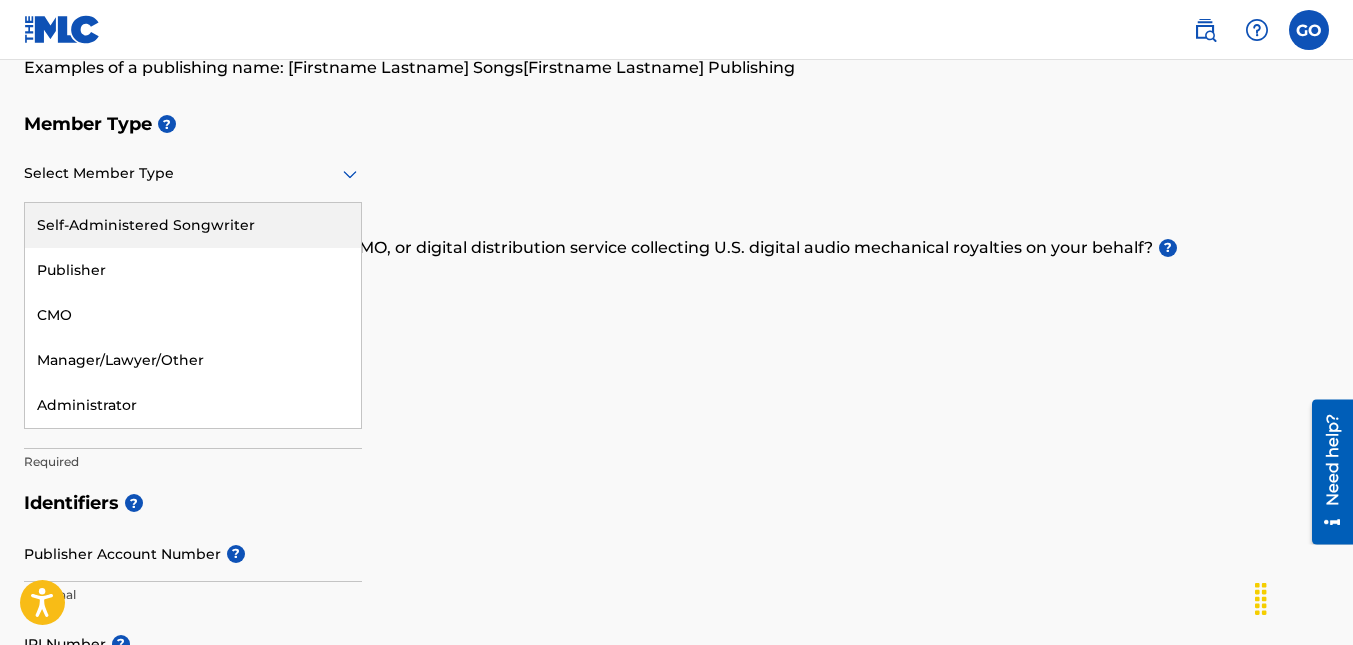 click at bounding box center [193, 173] 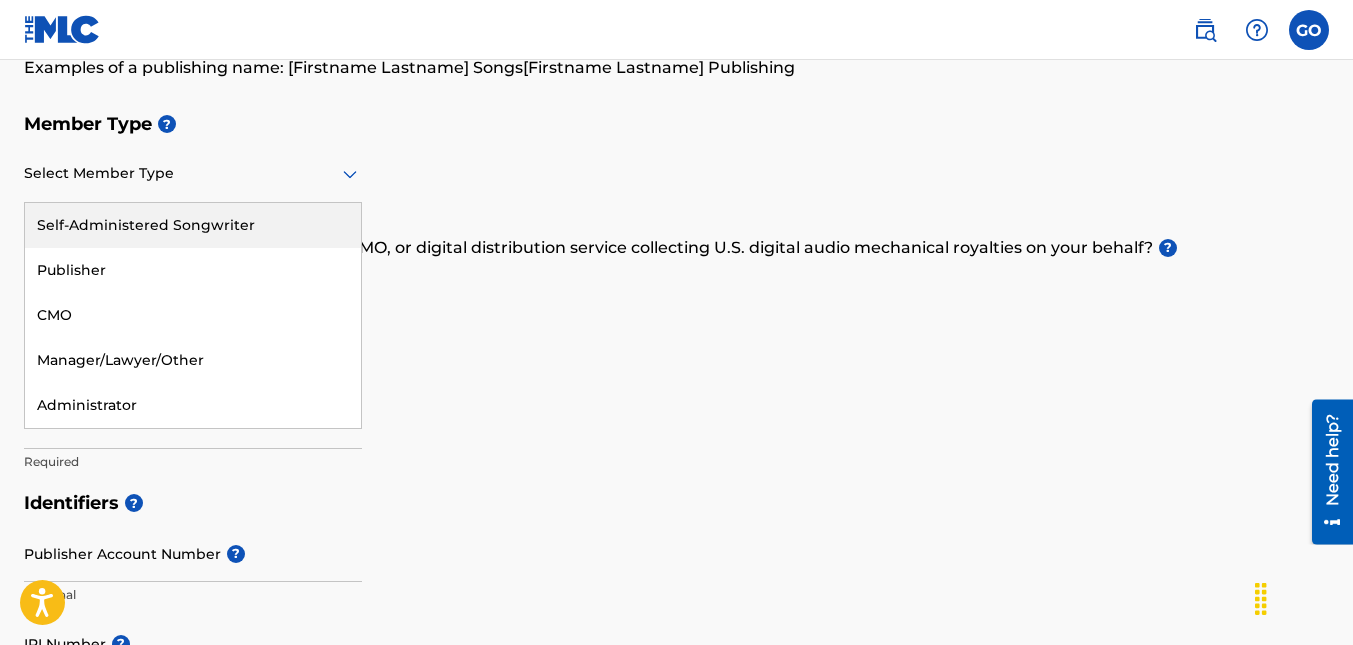 click on "Self-Administered Songwriter" at bounding box center [193, 225] 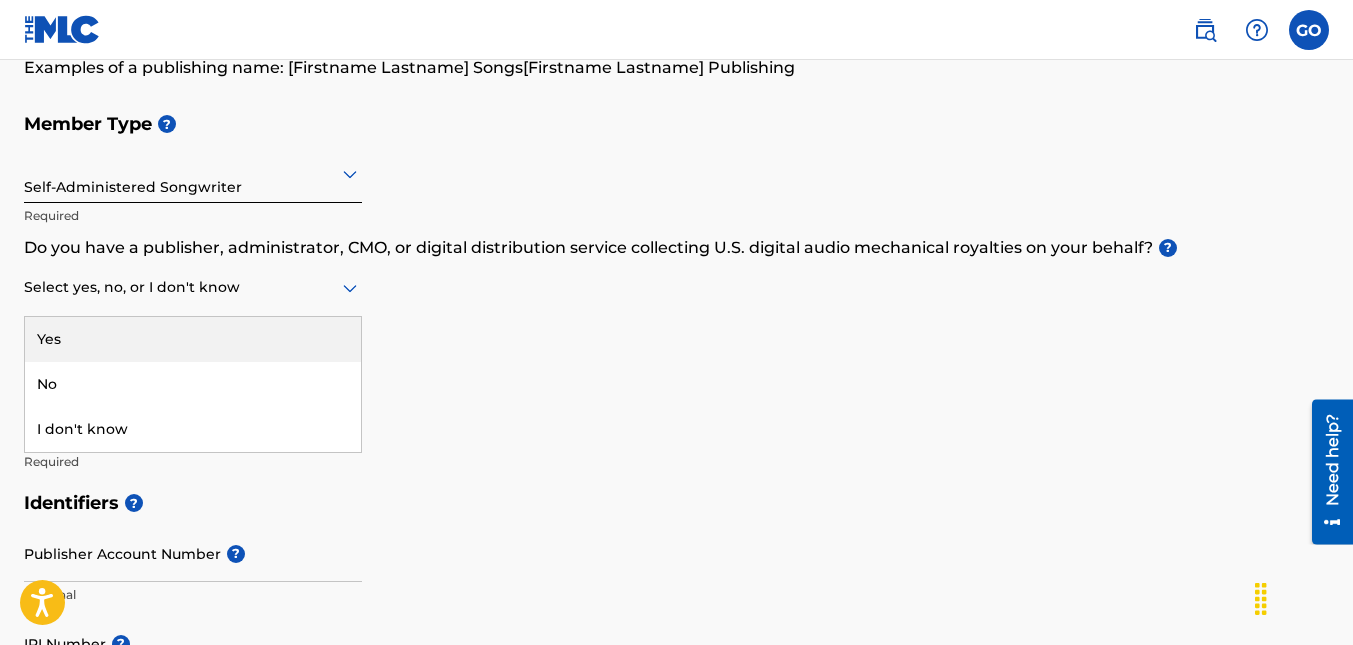 click at bounding box center [193, 287] 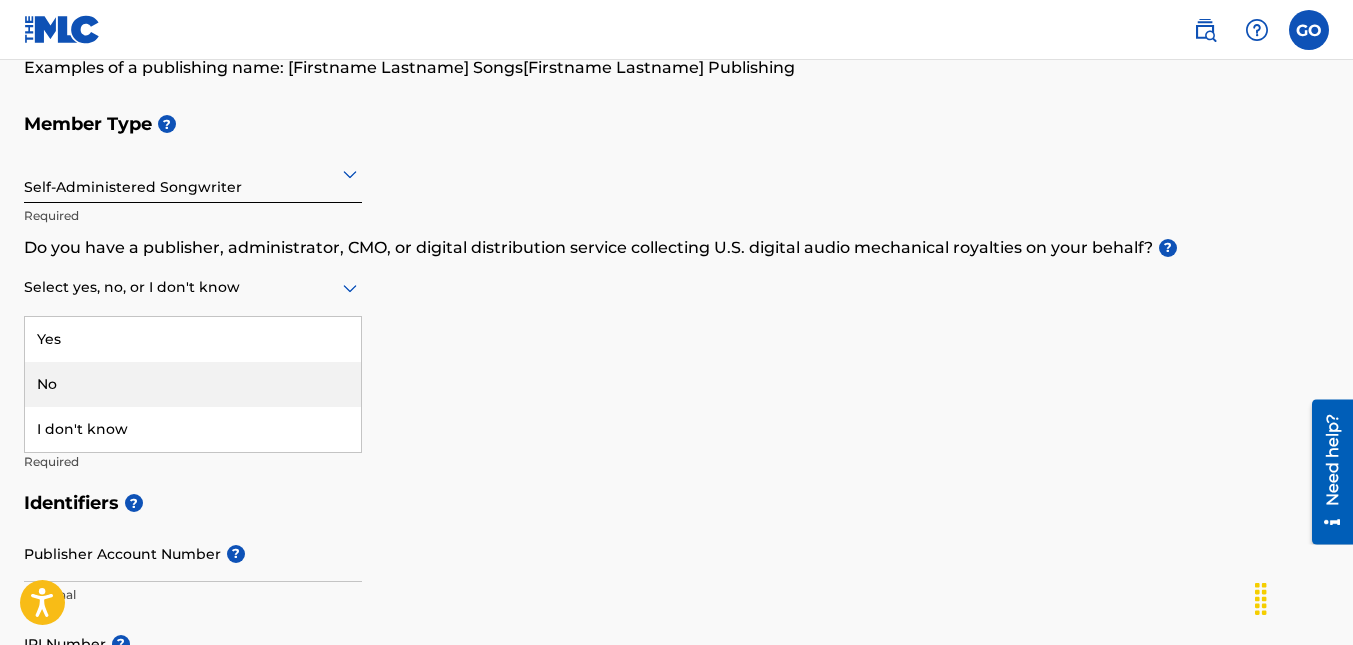 click on "No" at bounding box center [193, 384] 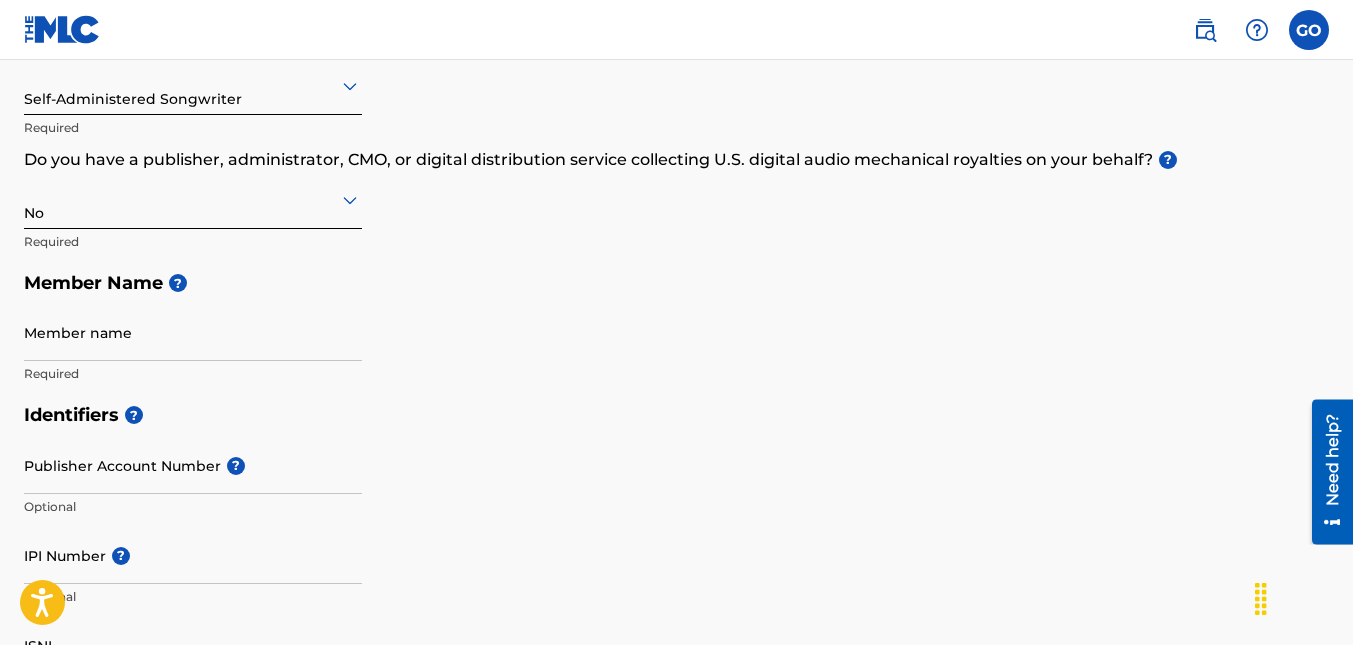 scroll, scrollTop: 307, scrollLeft: 0, axis: vertical 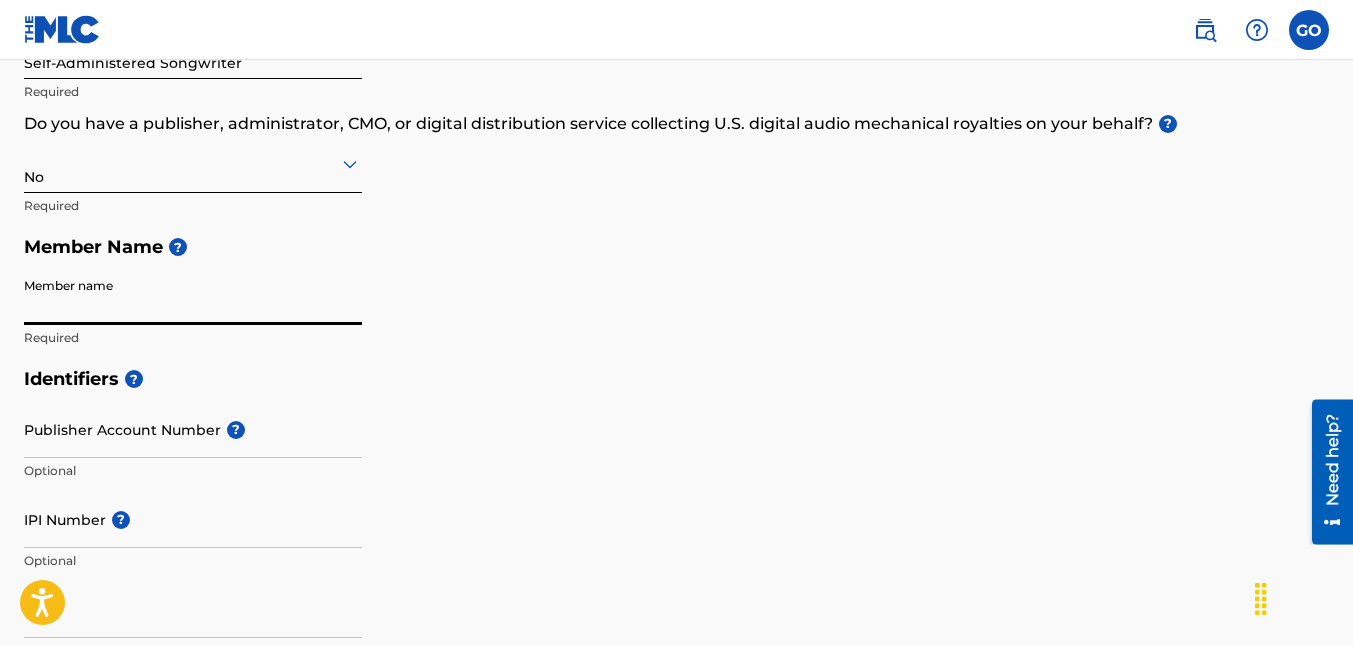click on "Member name" at bounding box center [193, 296] 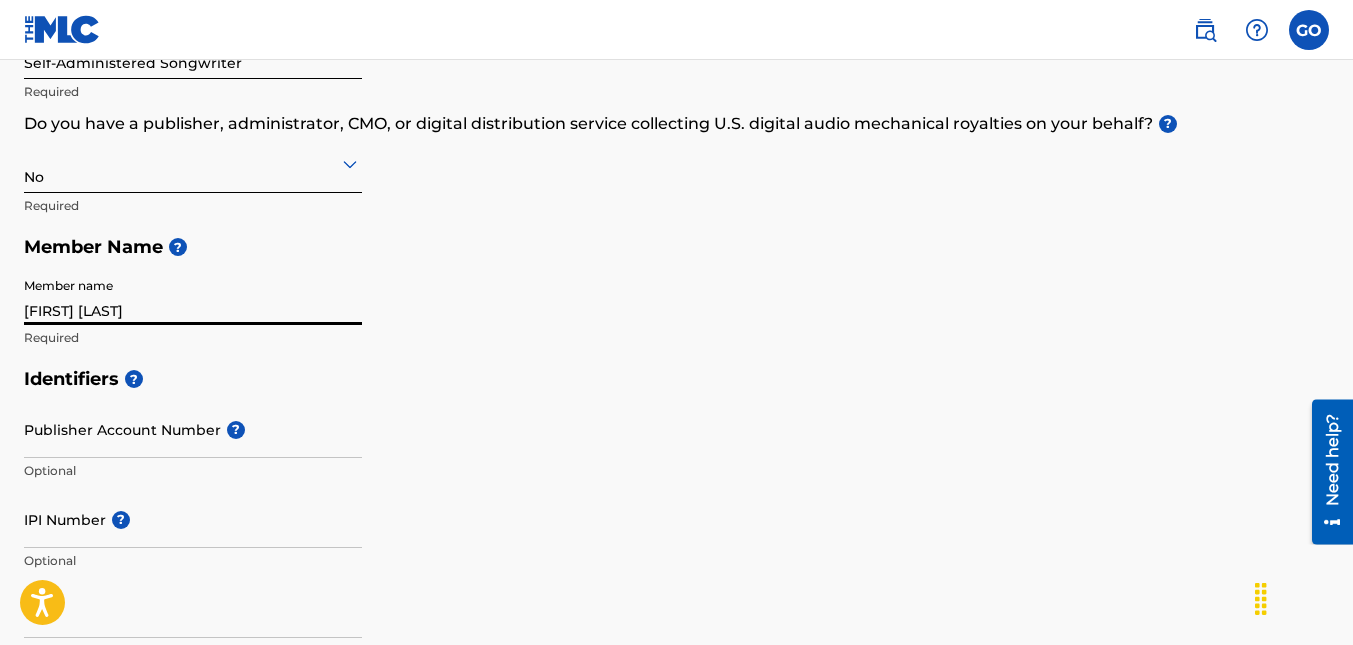 type on "[NUMBER] [STREET]" 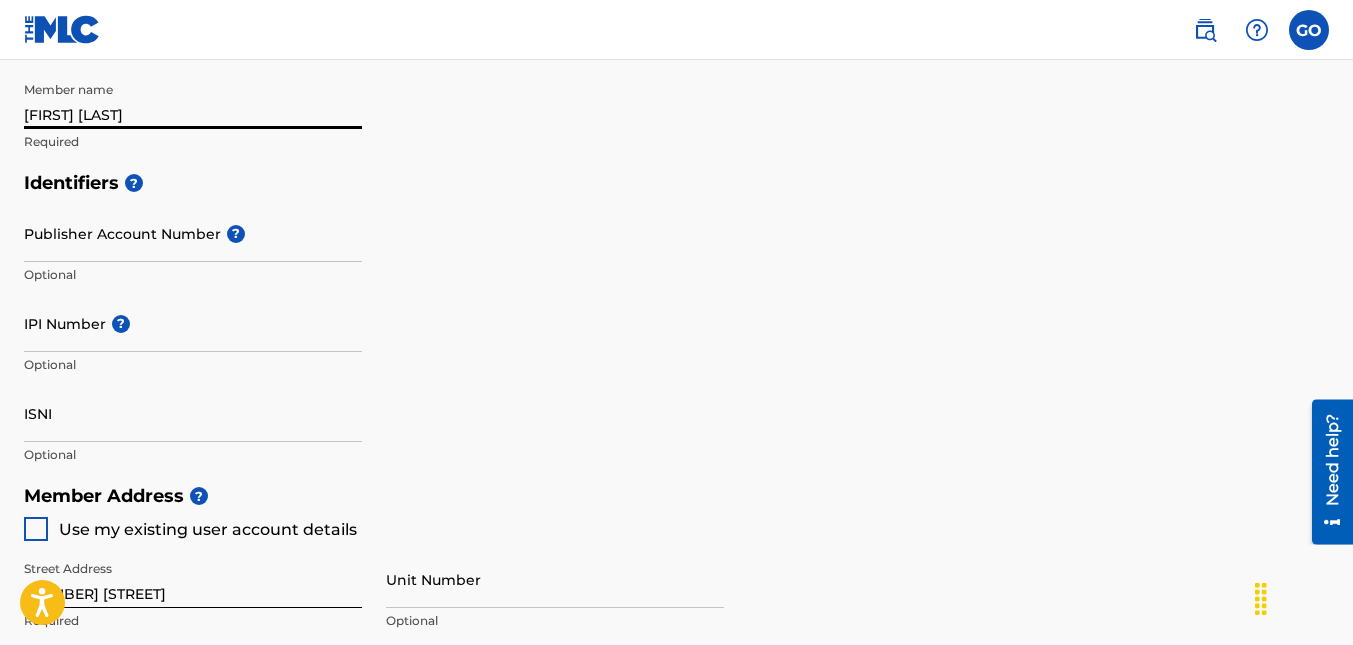 scroll, scrollTop: 542, scrollLeft: 0, axis: vertical 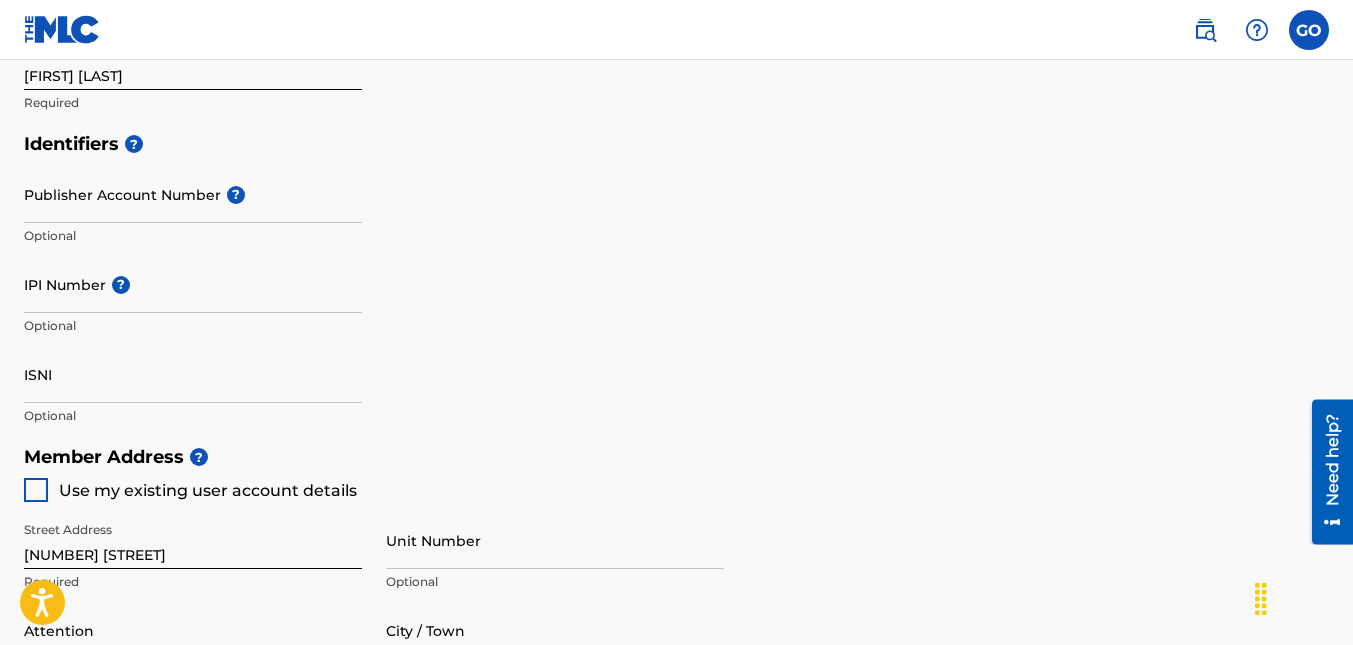 drag, startPoint x: 454, startPoint y: 230, endPoint x: 259, endPoint y: 300, distance: 207.18349 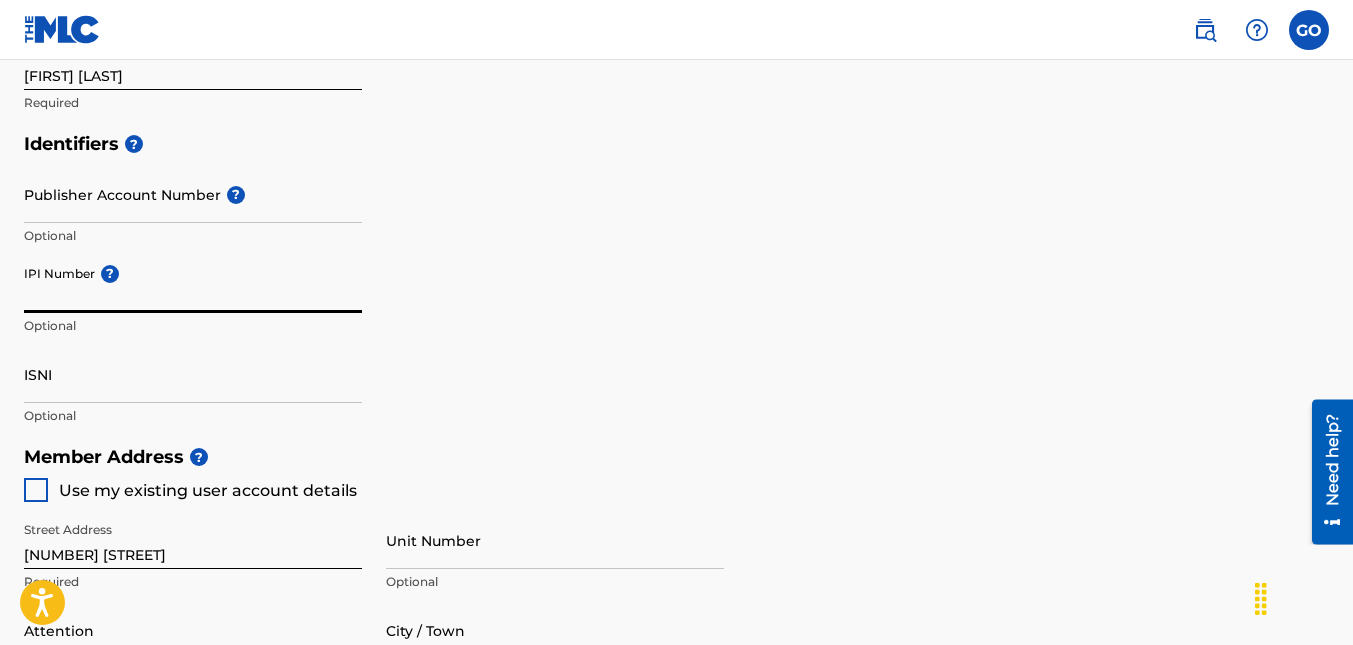 click on "IPI Number ?" at bounding box center [193, 284] 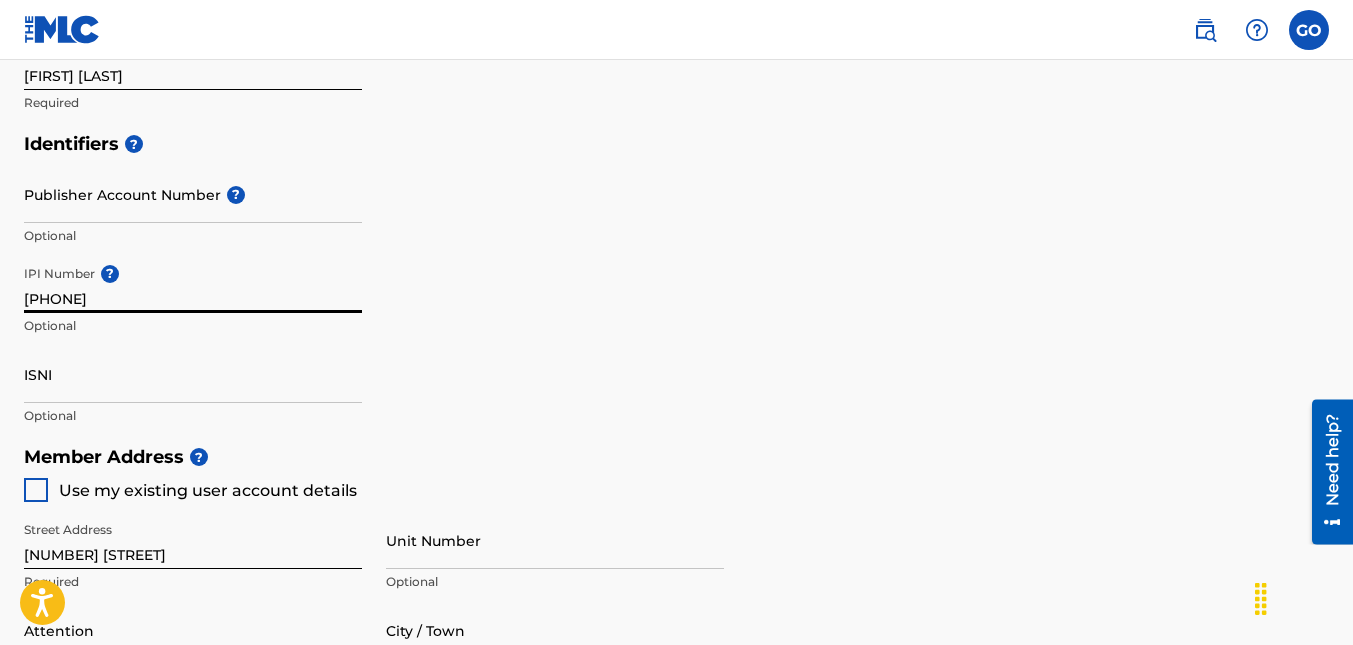 type on "[PHONE]" 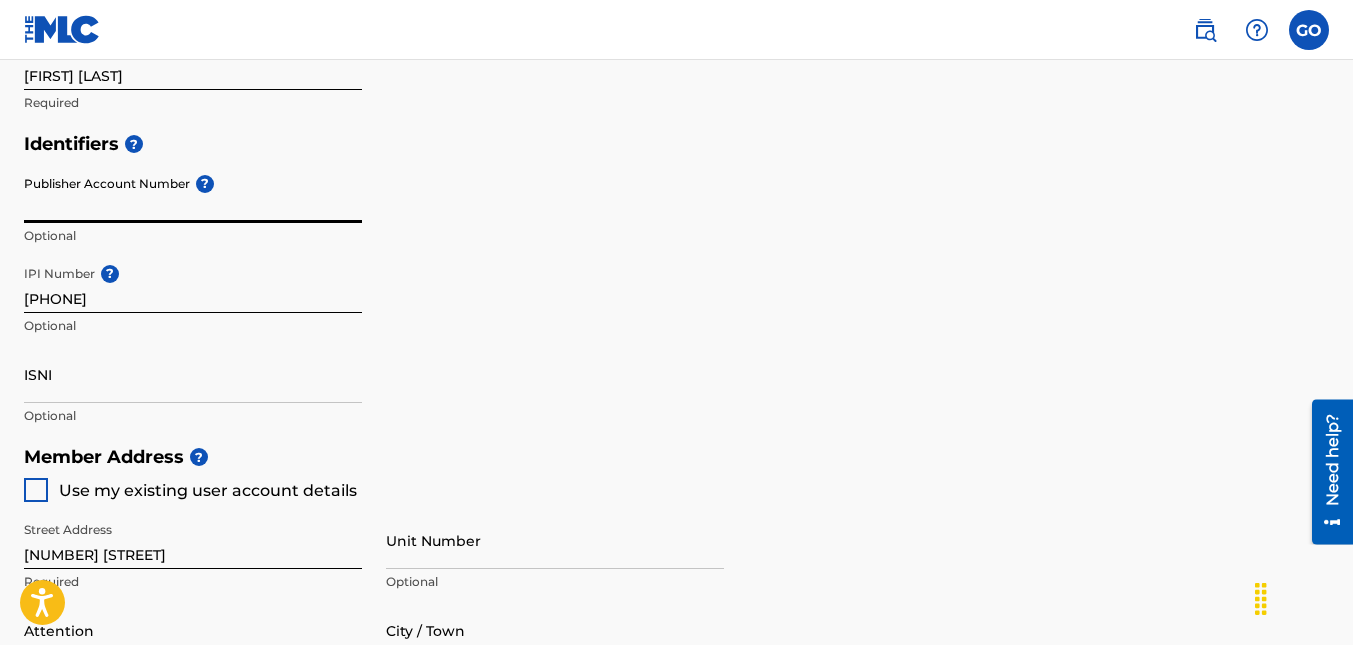 click on "Publisher Account Number ?" at bounding box center (193, 194) 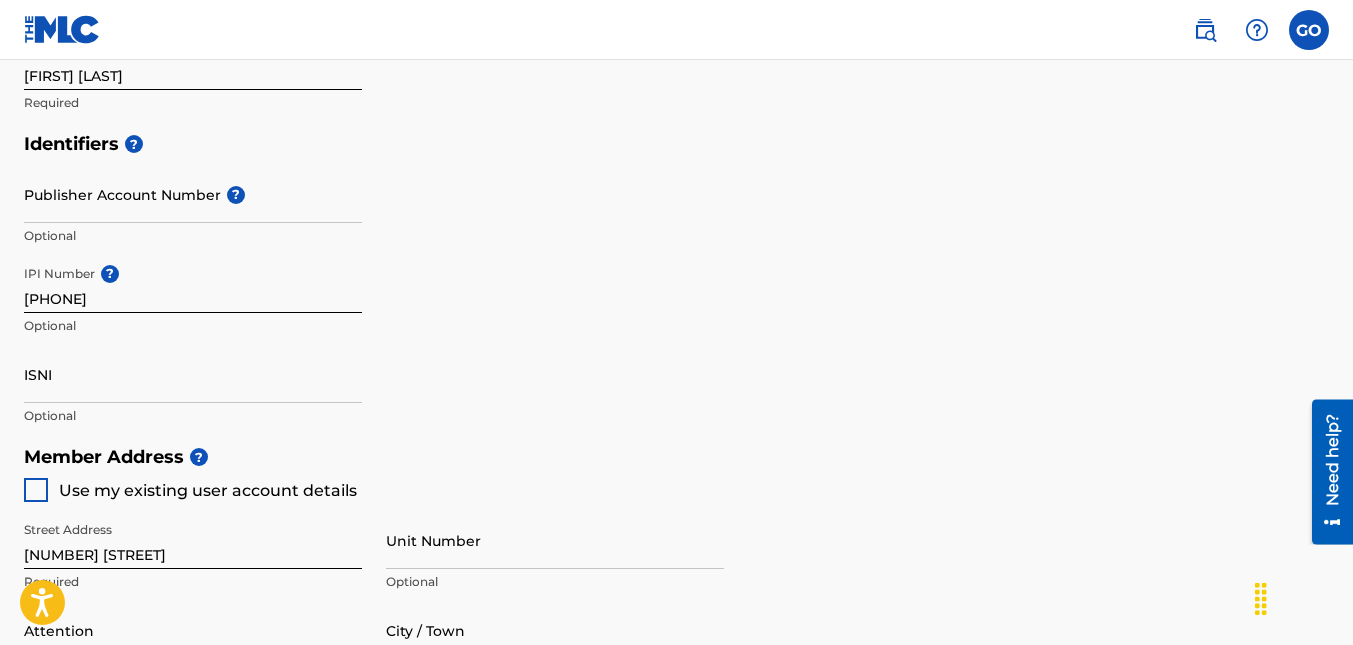 click on "Identifiers ? Publisher Account Number ? Optional IPI Number ? [NUMBER] Optional ISNI Optional" at bounding box center (676, 279) 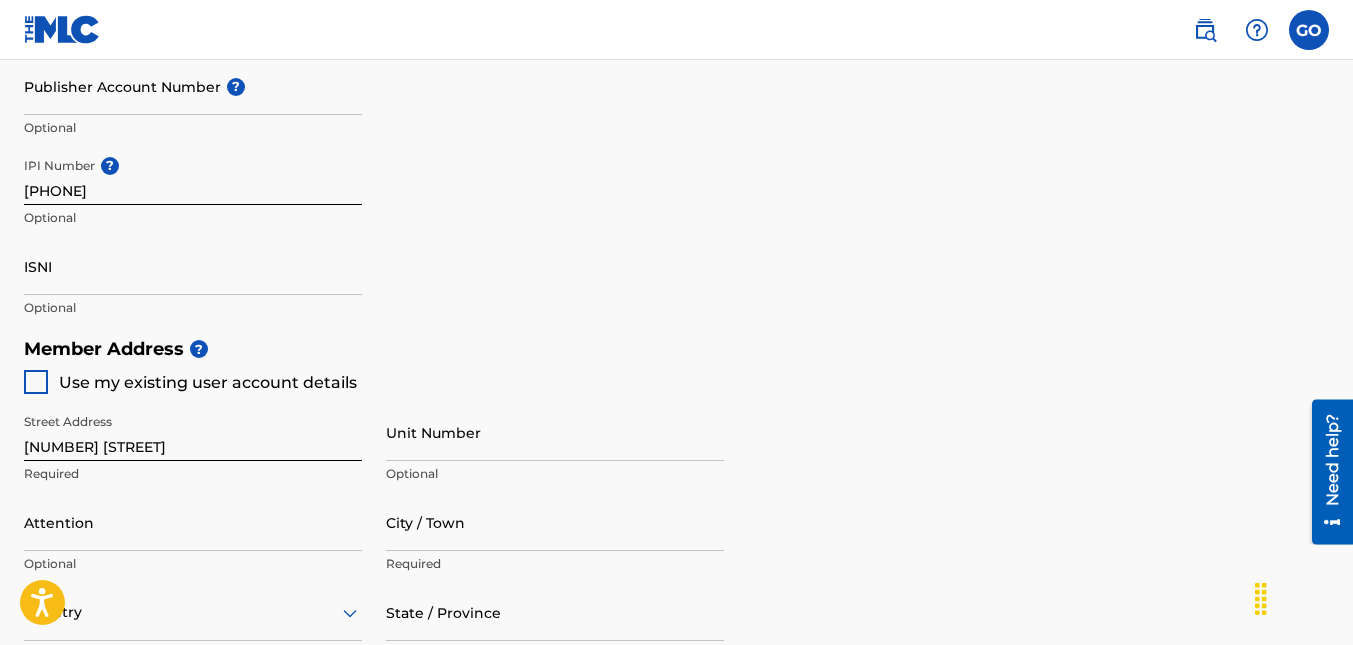 scroll, scrollTop: 680, scrollLeft: 0, axis: vertical 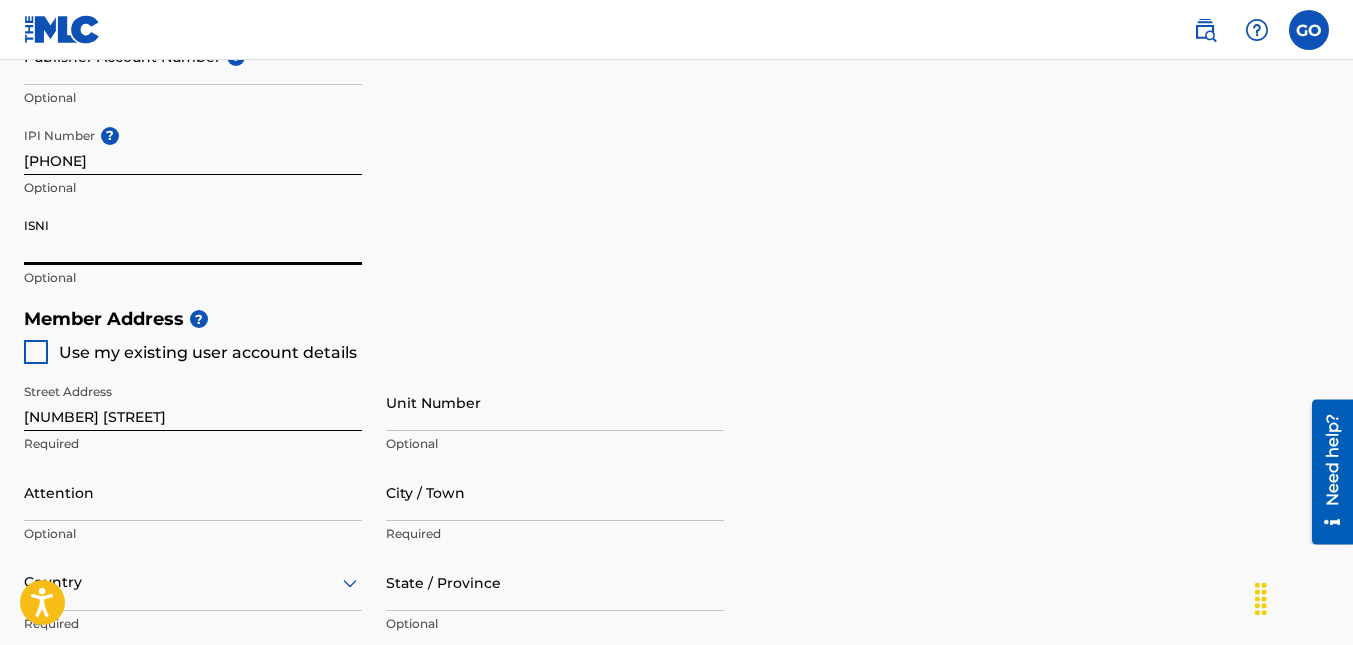 click on "ISNI" at bounding box center [193, 236] 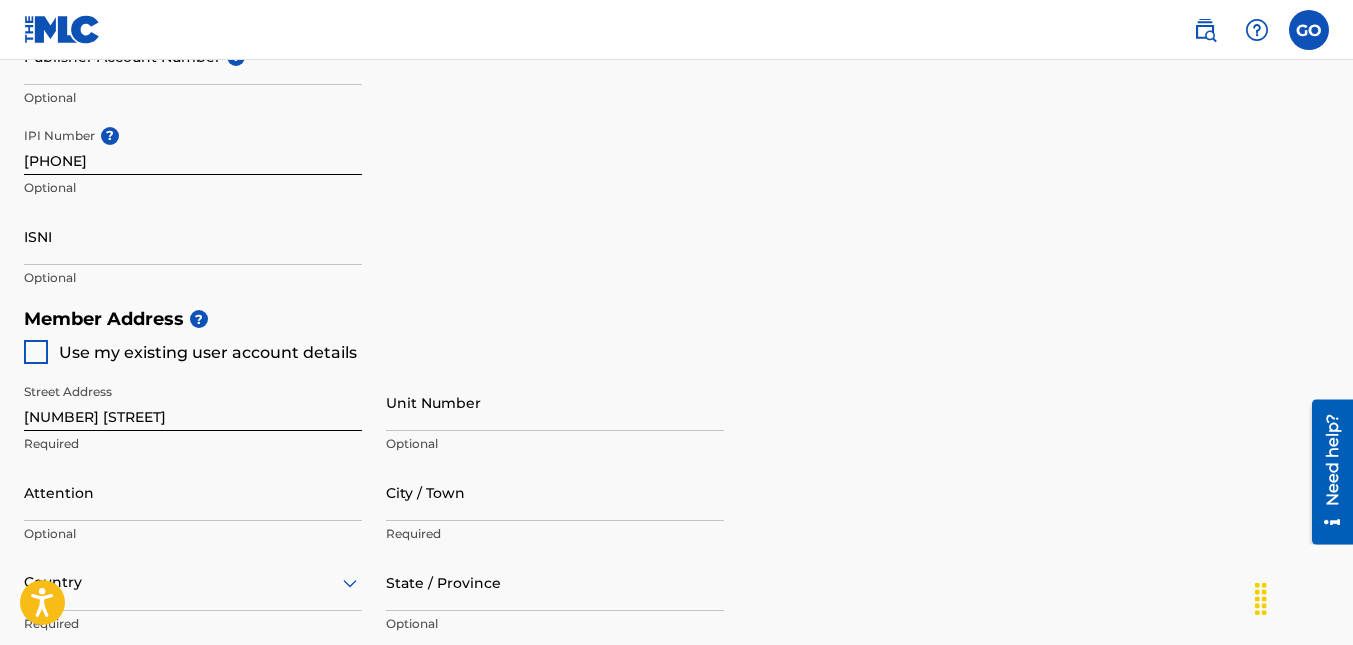 click on "Identifiers ? Publisher Account Number ? Optional IPI Number ? [NUMBER] Optional ISNI Optional" at bounding box center (676, 141) 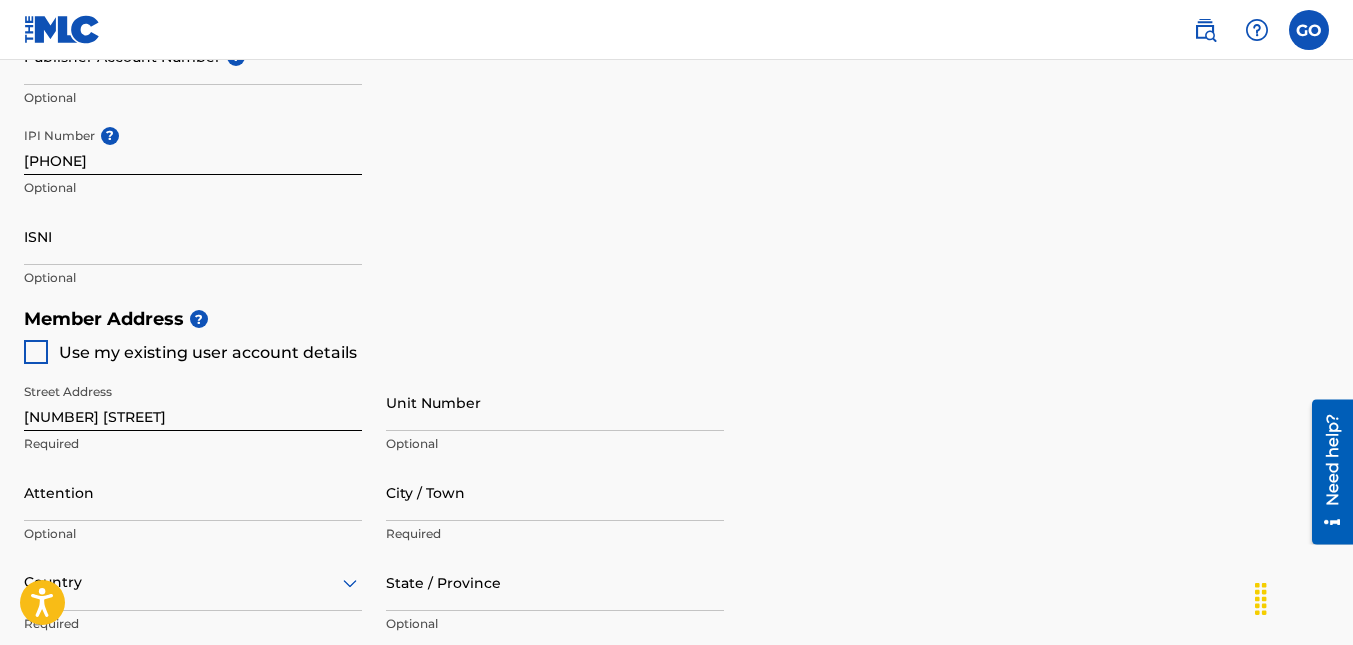 click at bounding box center (36, 352) 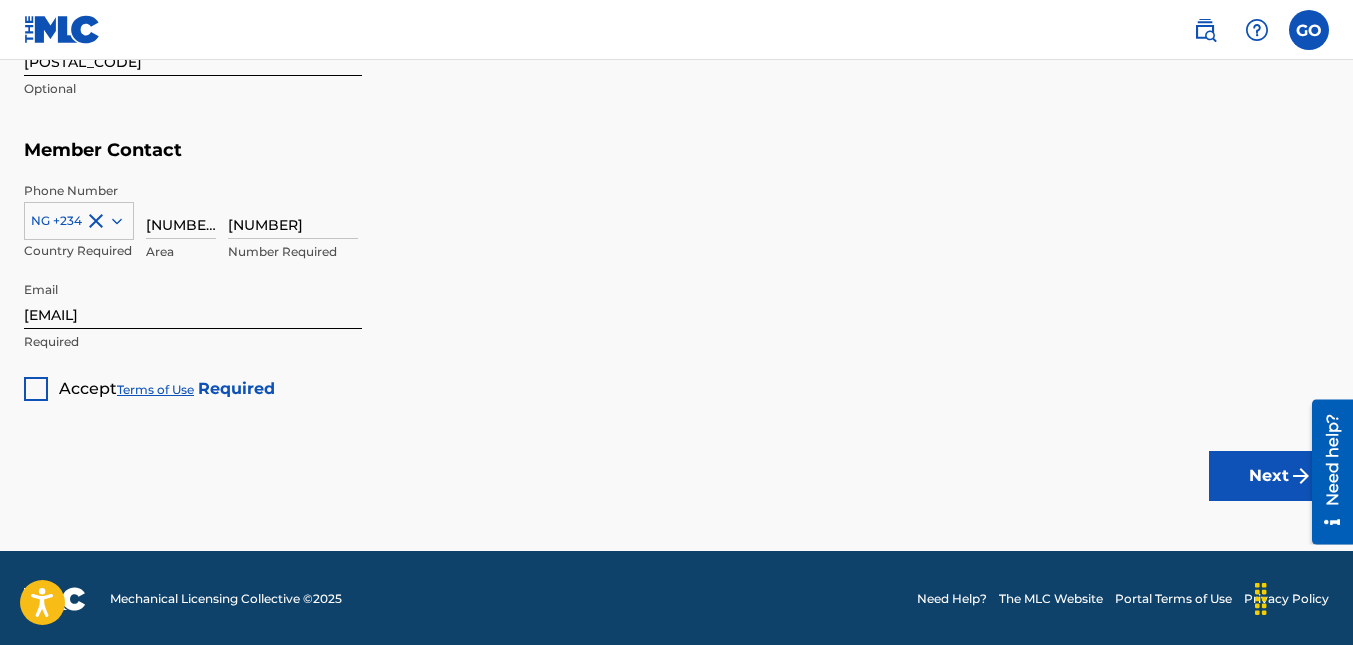 scroll, scrollTop: 1307, scrollLeft: 0, axis: vertical 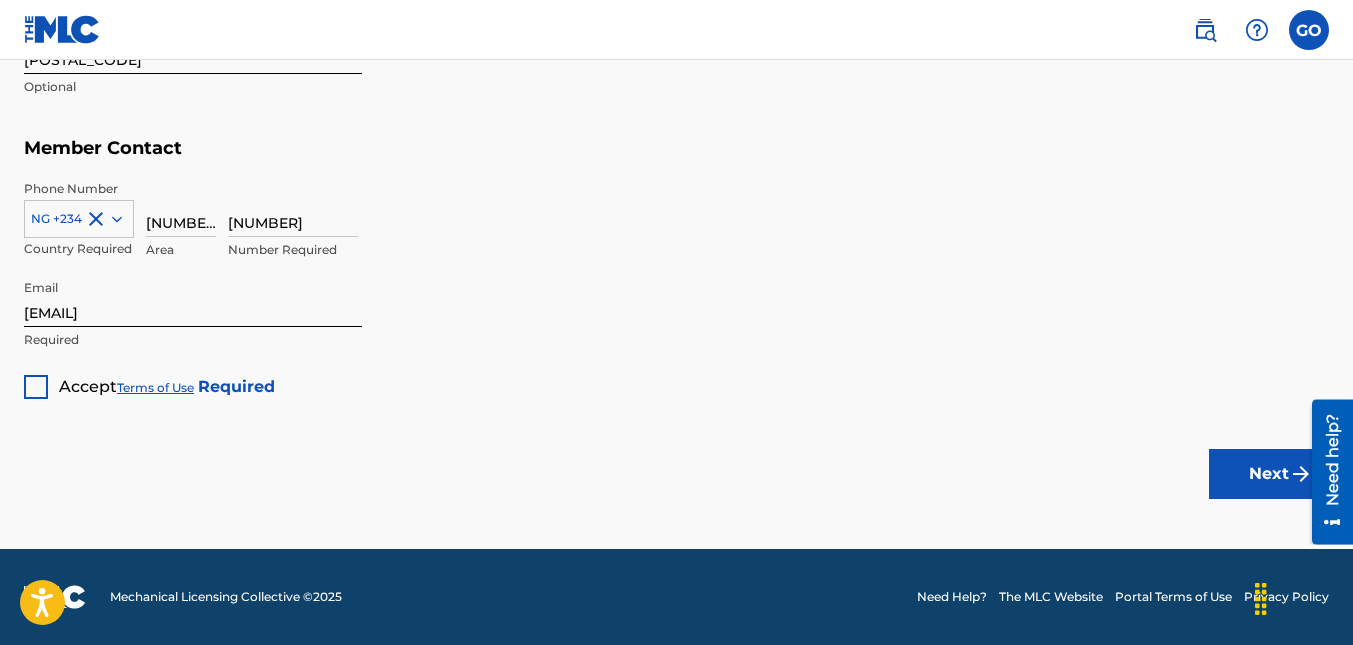 click at bounding box center (36, 387) 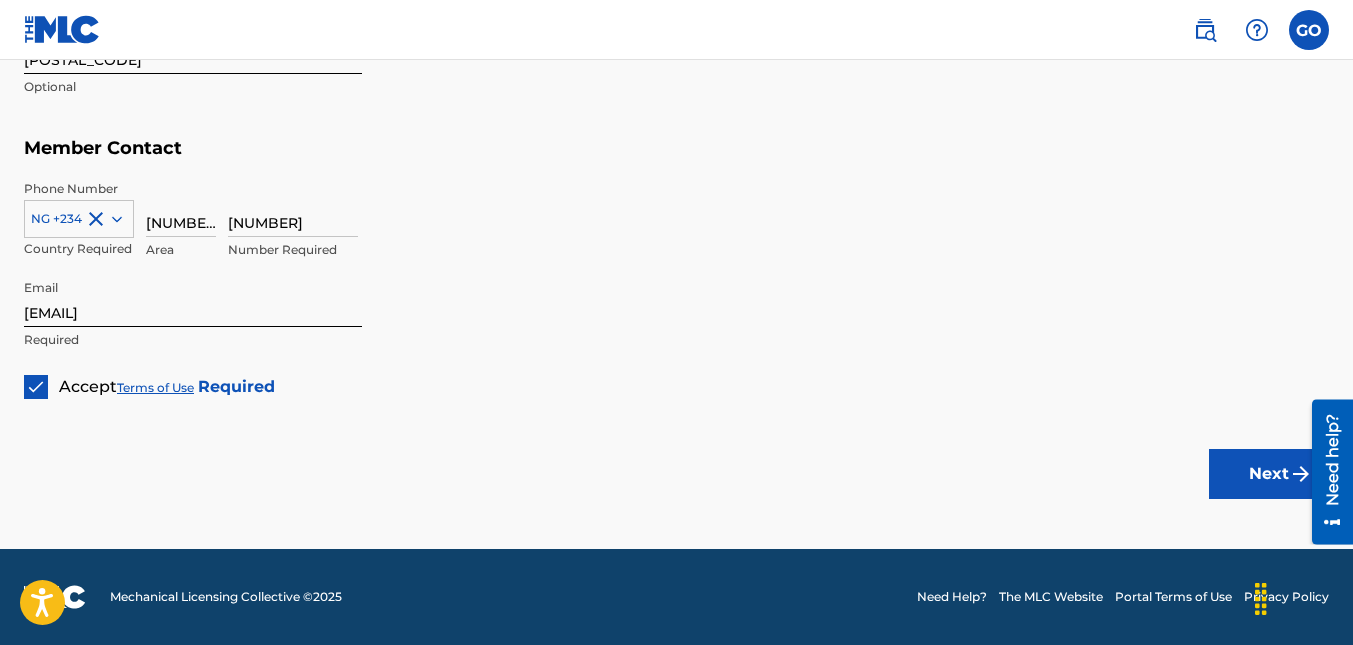click on "Next" at bounding box center (1269, 474) 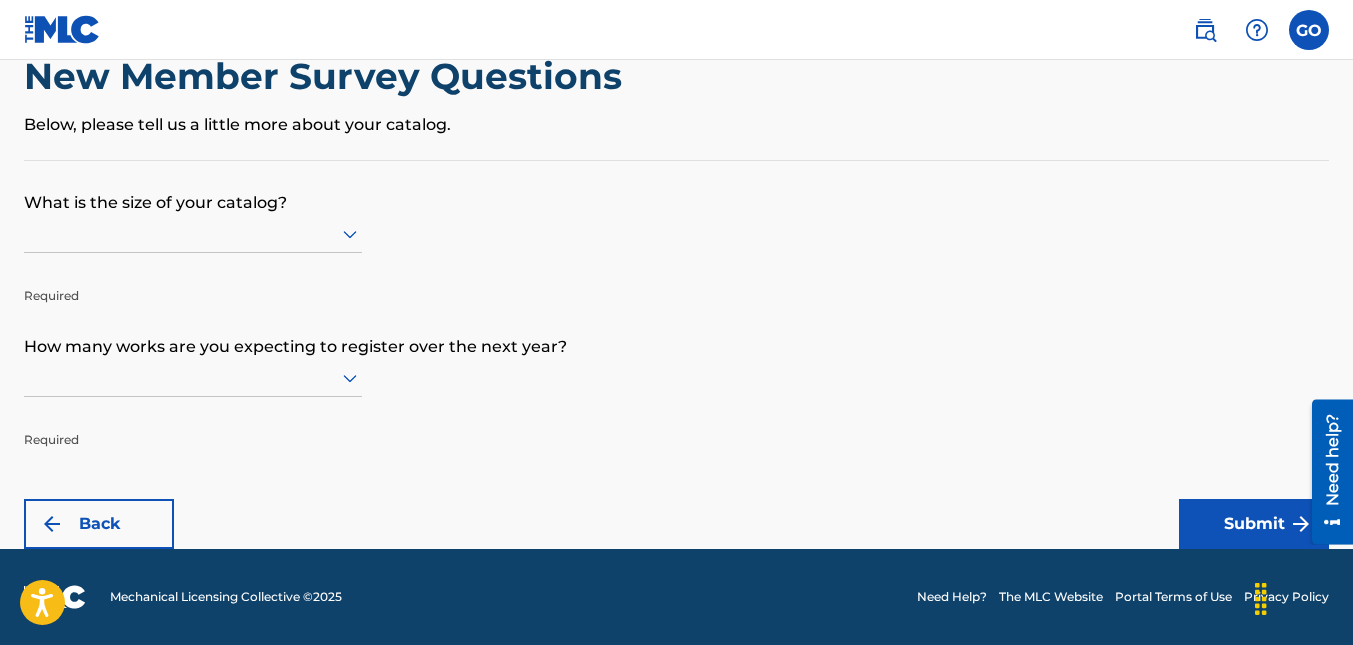 scroll, scrollTop: 0, scrollLeft: 0, axis: both 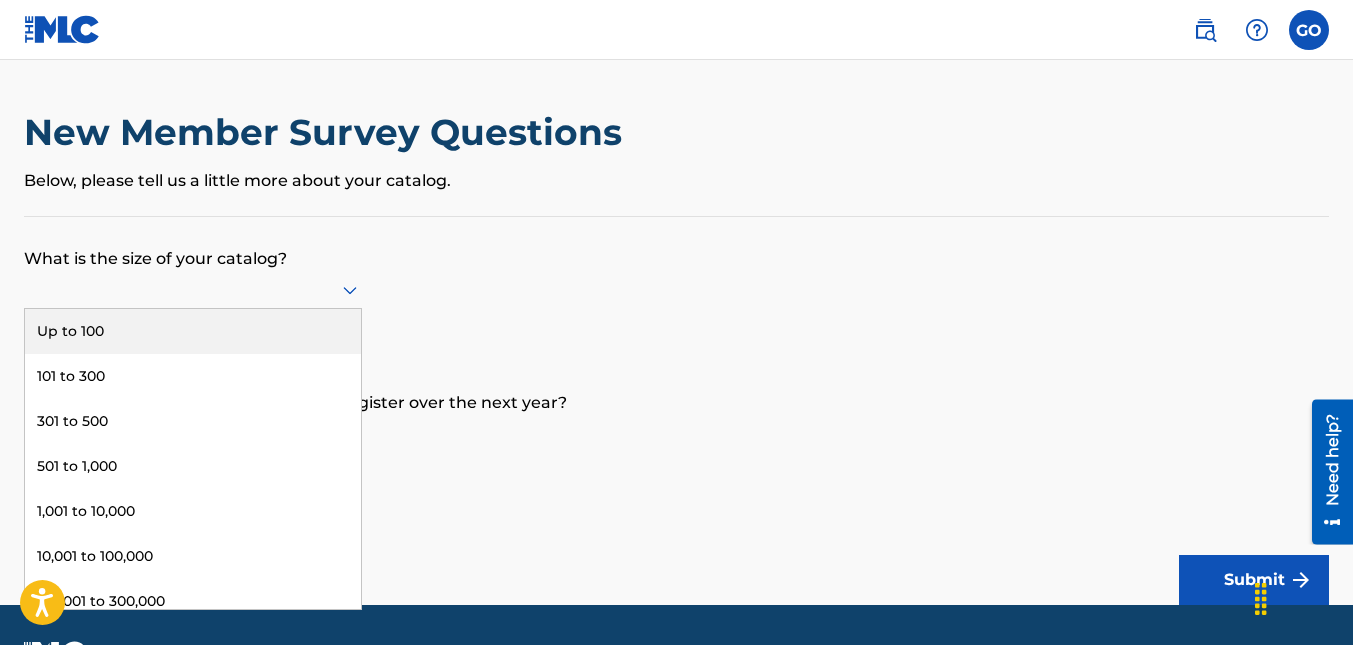 click at bounding box center [193, 289] 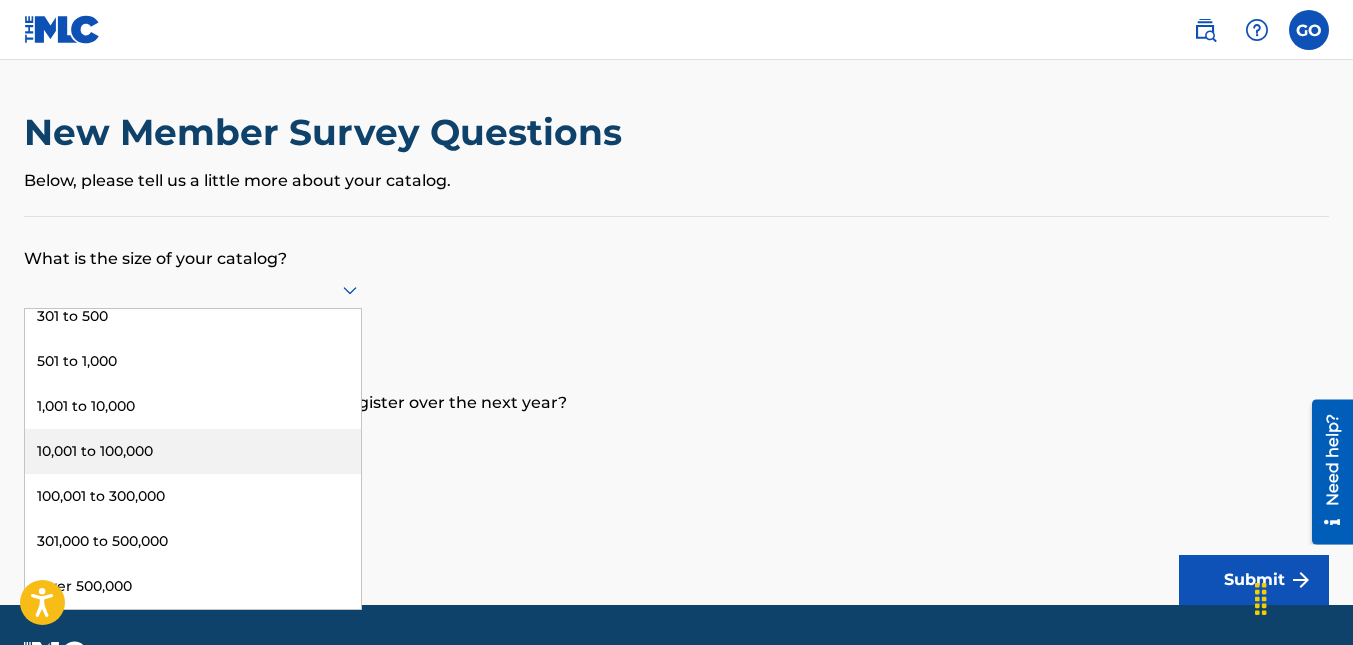 scroll, scrollTop: 0, scrollLeft: 0, axis: both 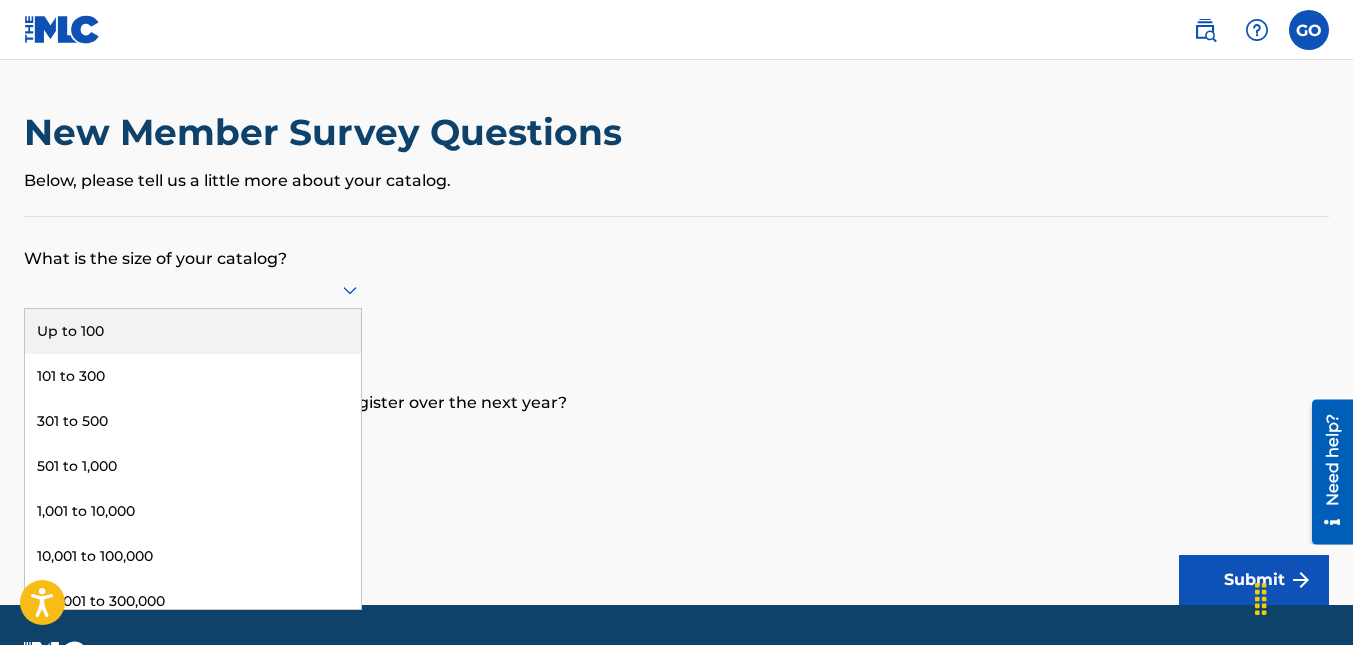 click on "Up to 100" at bounding box center [193, 331] 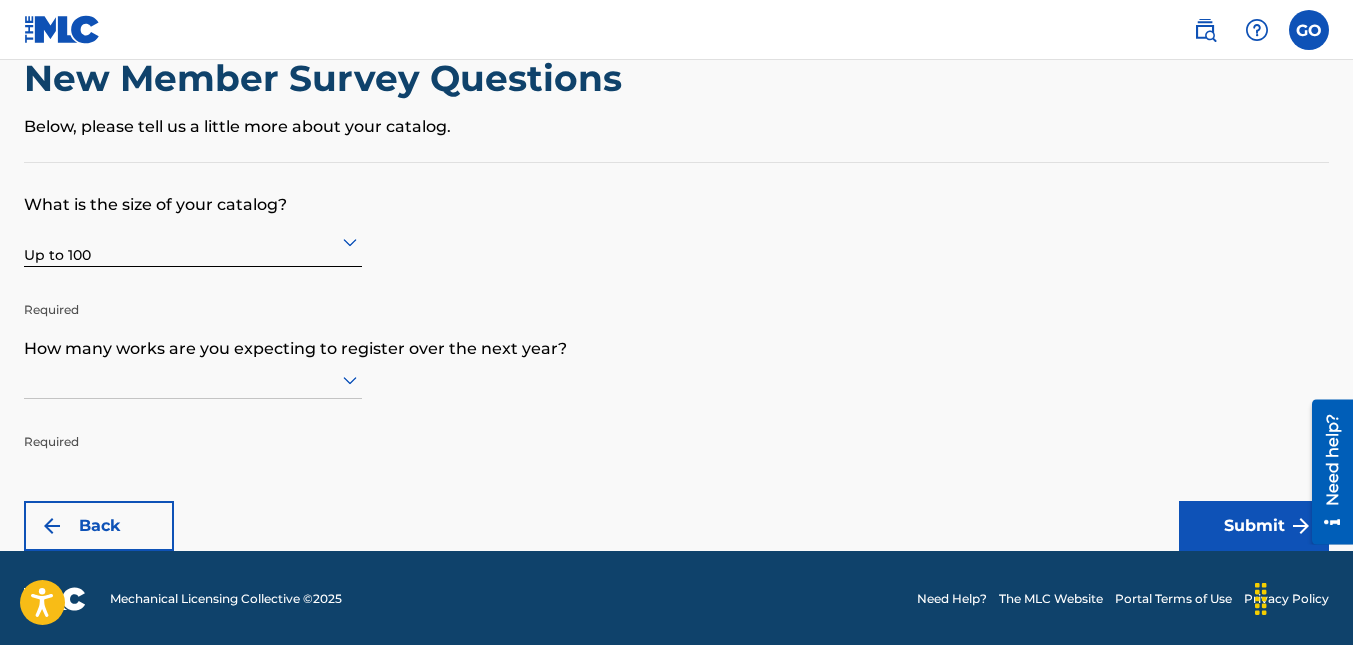 scroll, scrollTop: 56, scrollLeft: 0, axis: vertical 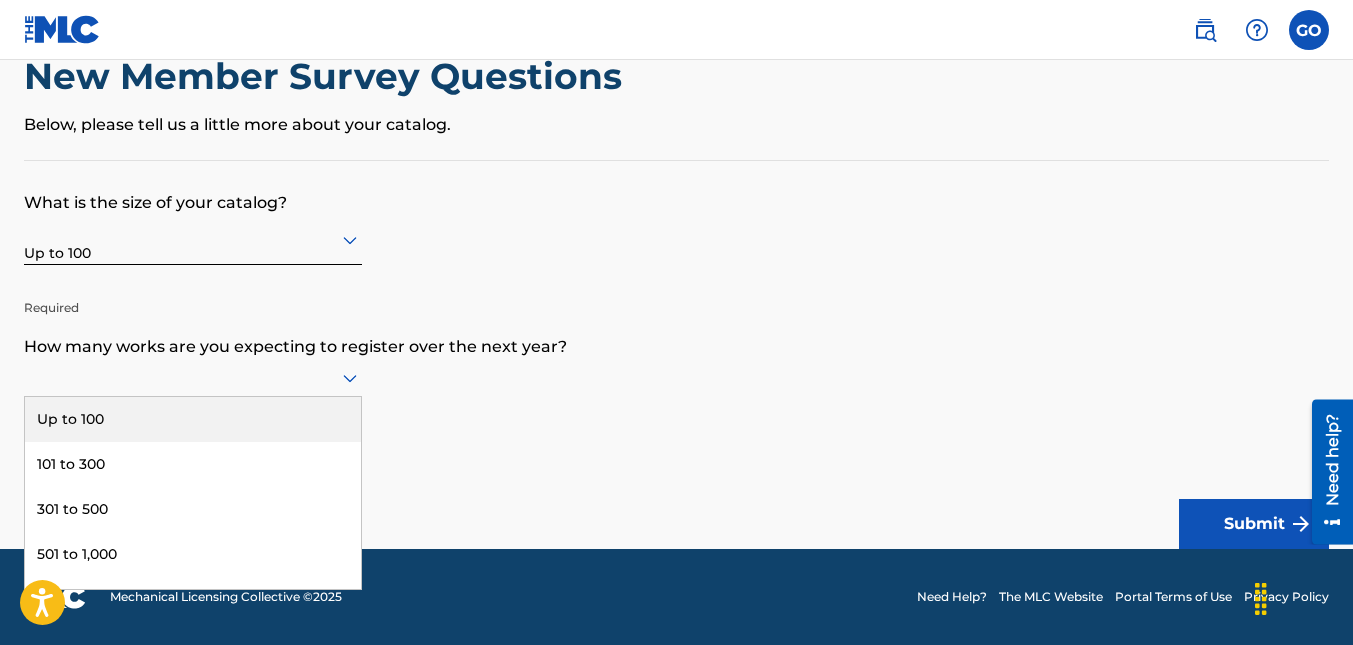 click 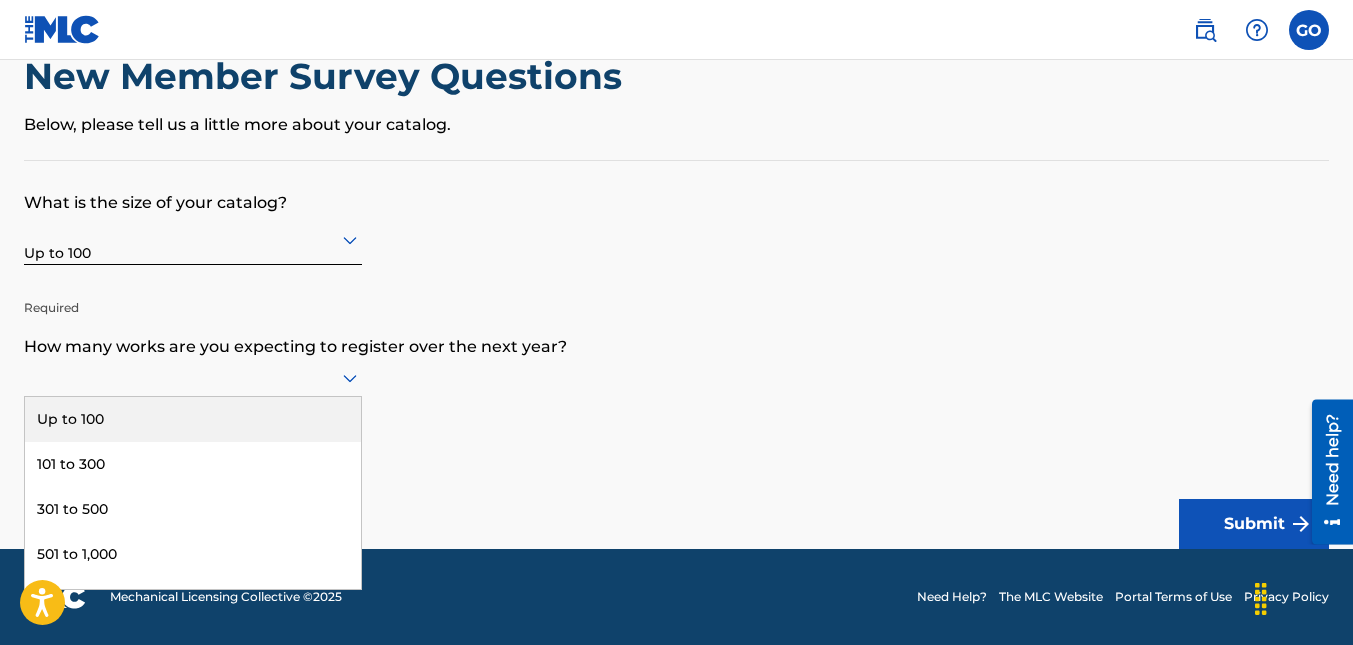 click on "Up to 100" at bounding box center [193, 419] 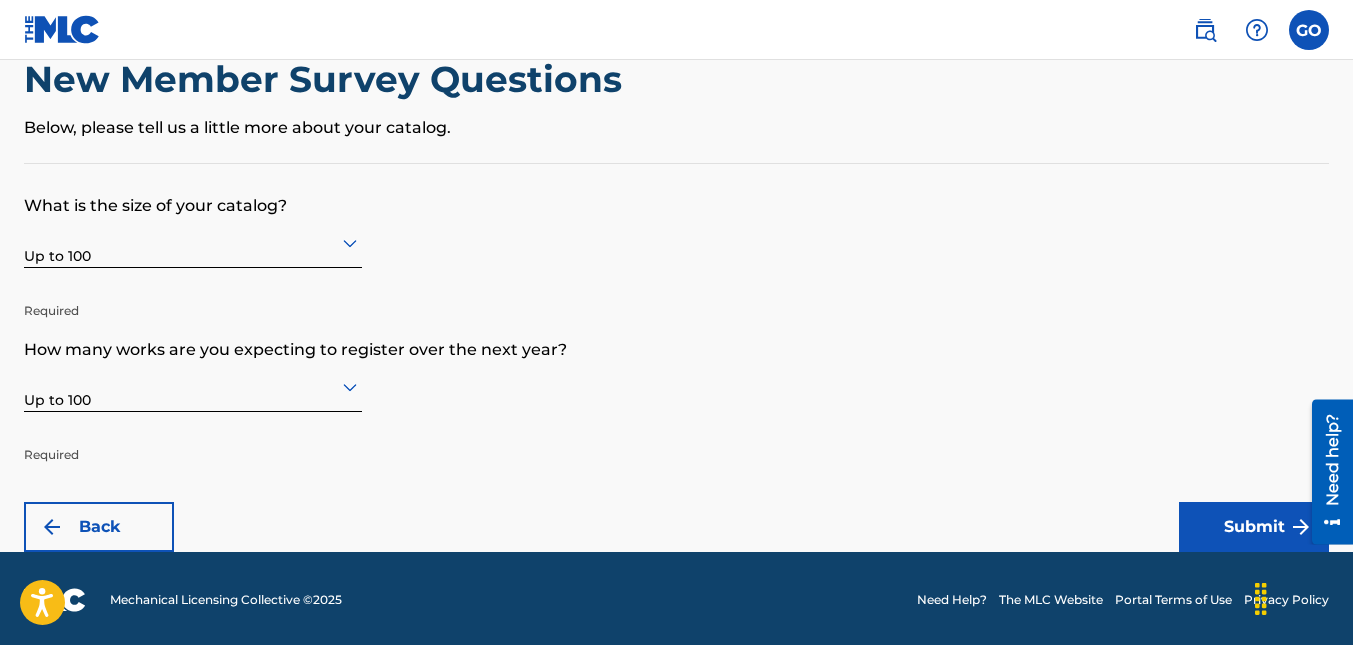 scroll, scrollTop: 56, scrollLeft: 0, axis: vertical 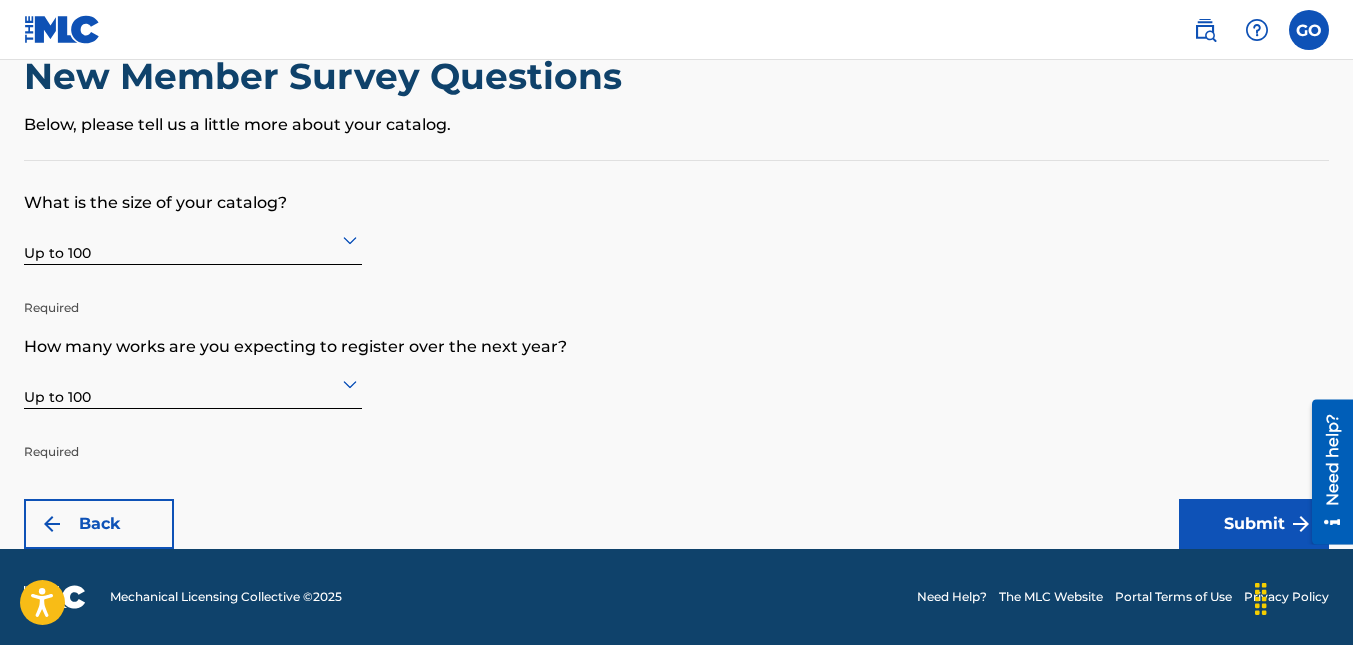 click on "Submit" at bounding box center (1254, 524) 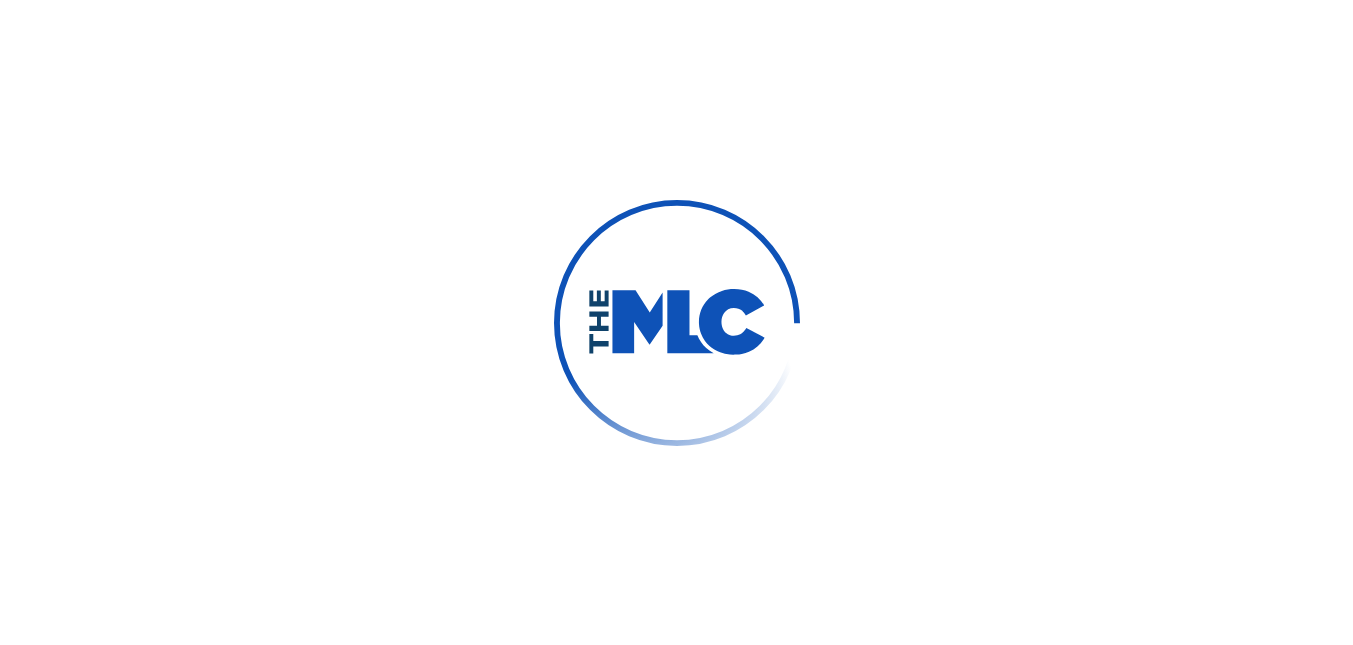 scroll, scrollTop: 0, scrollLeft: 0, axis: both 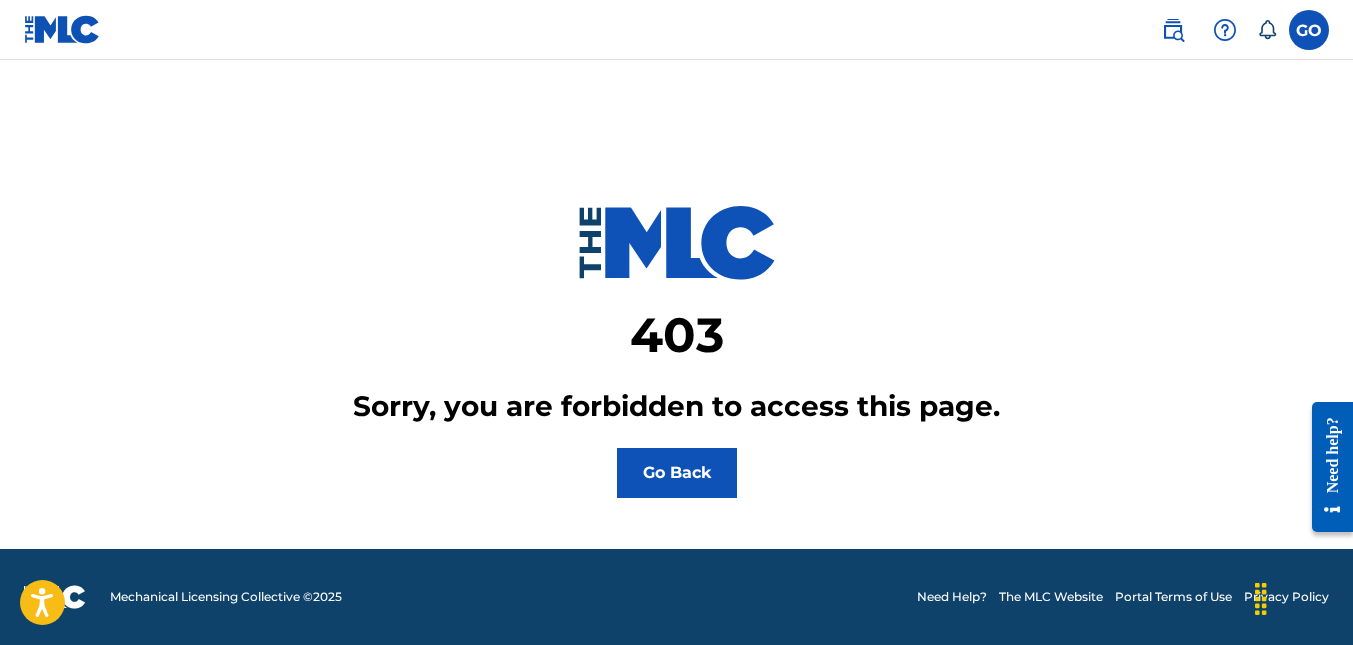 click on "Go Back" at bounding box center [677, 473] 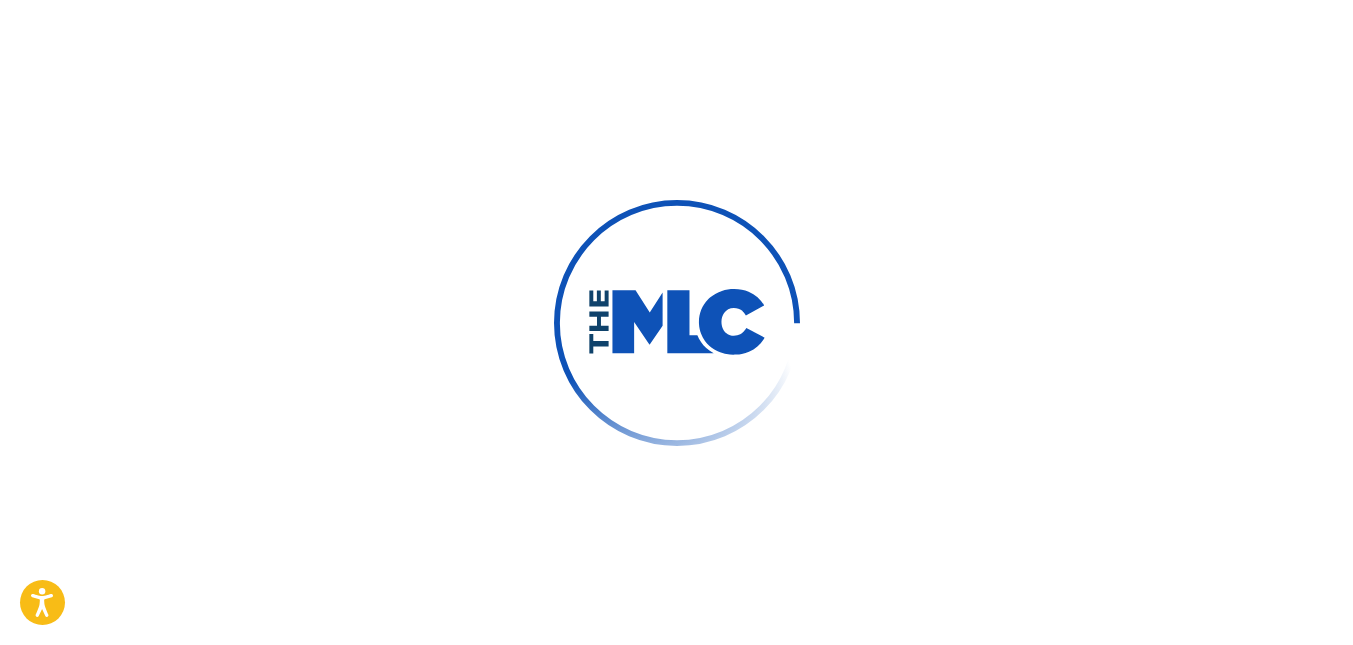 scroll, scrollTop: 0, scrollLeft: 0, axis: both 